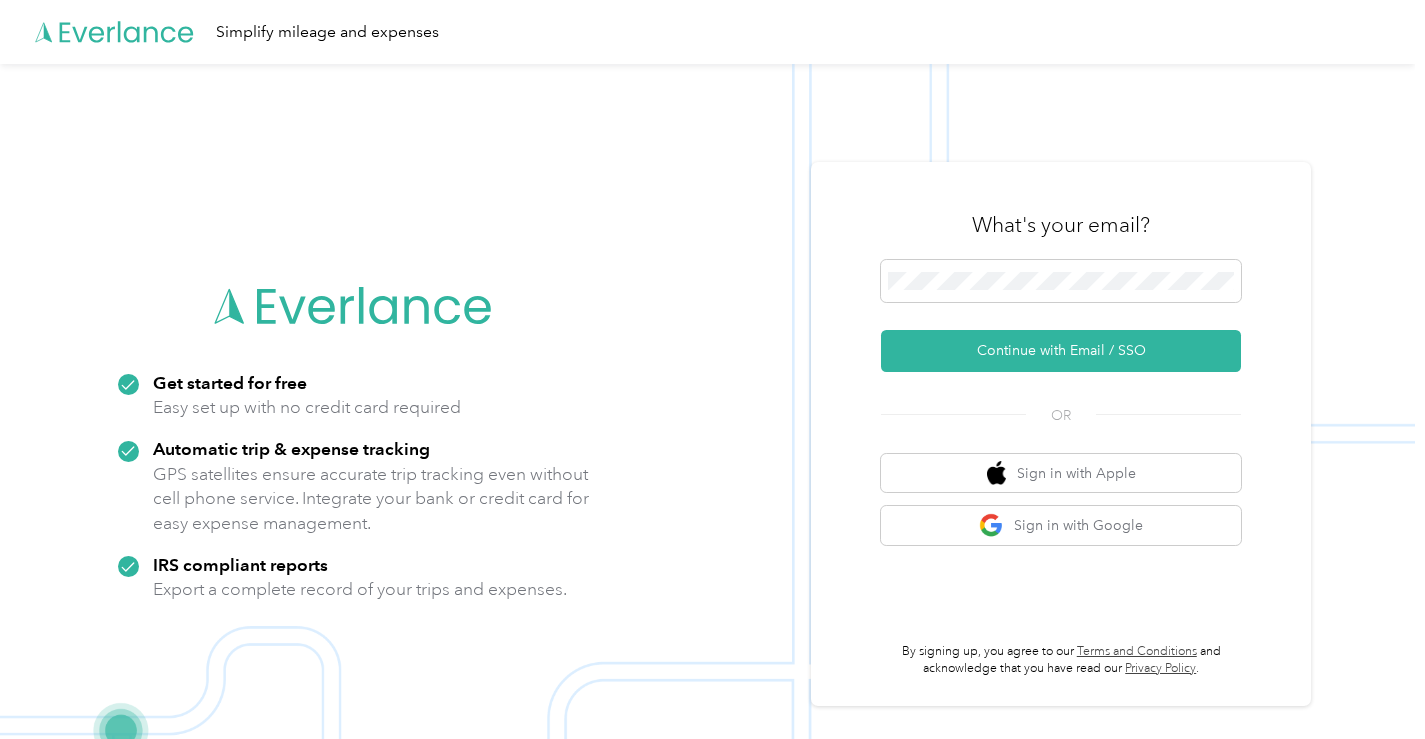 scroll, scrollTop: 0, scrollLeft: 0, axis: both 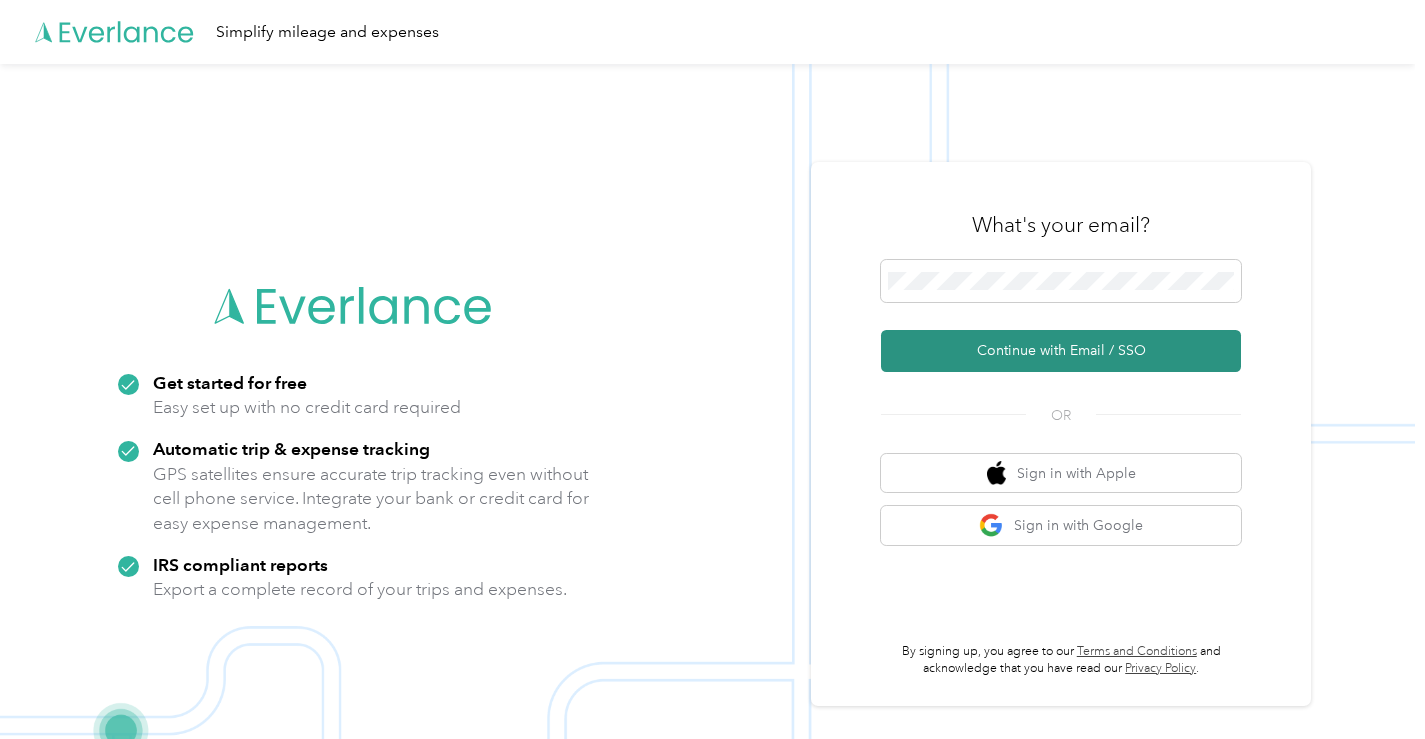 click on "Continue with Email / SSO" at bounding box center (1061, 351) 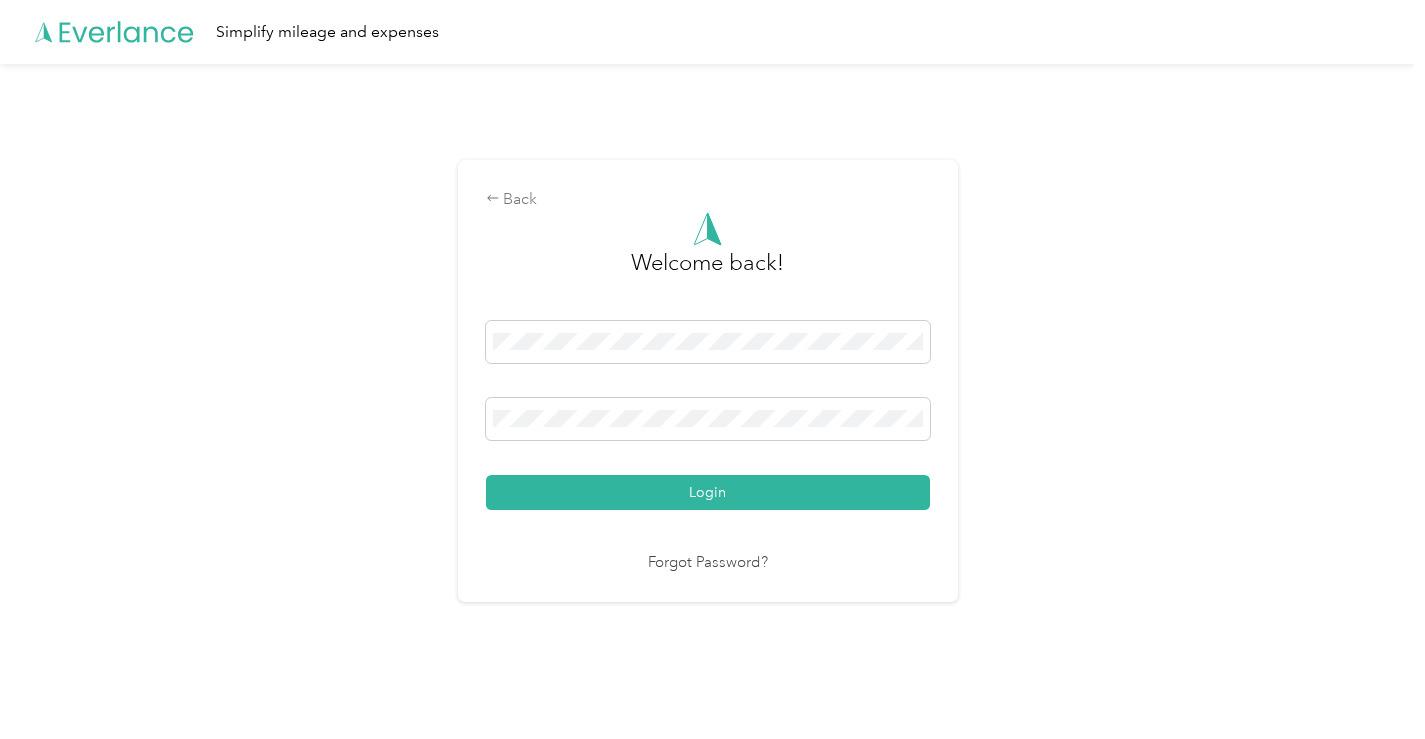 click on "Back Welcome back! Login Forgot Password?" at bounding box center (708, 381) 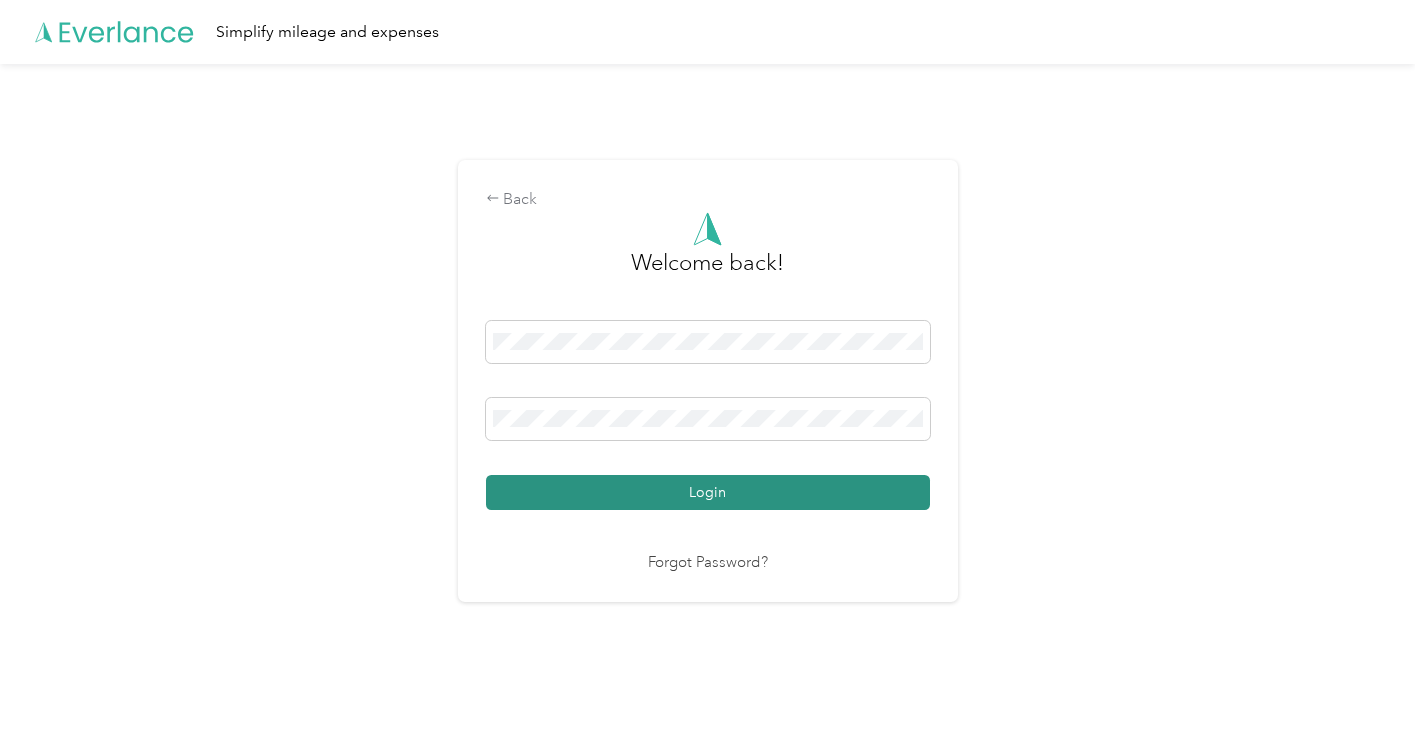 click on "Login" at bounding box center (708, 492) 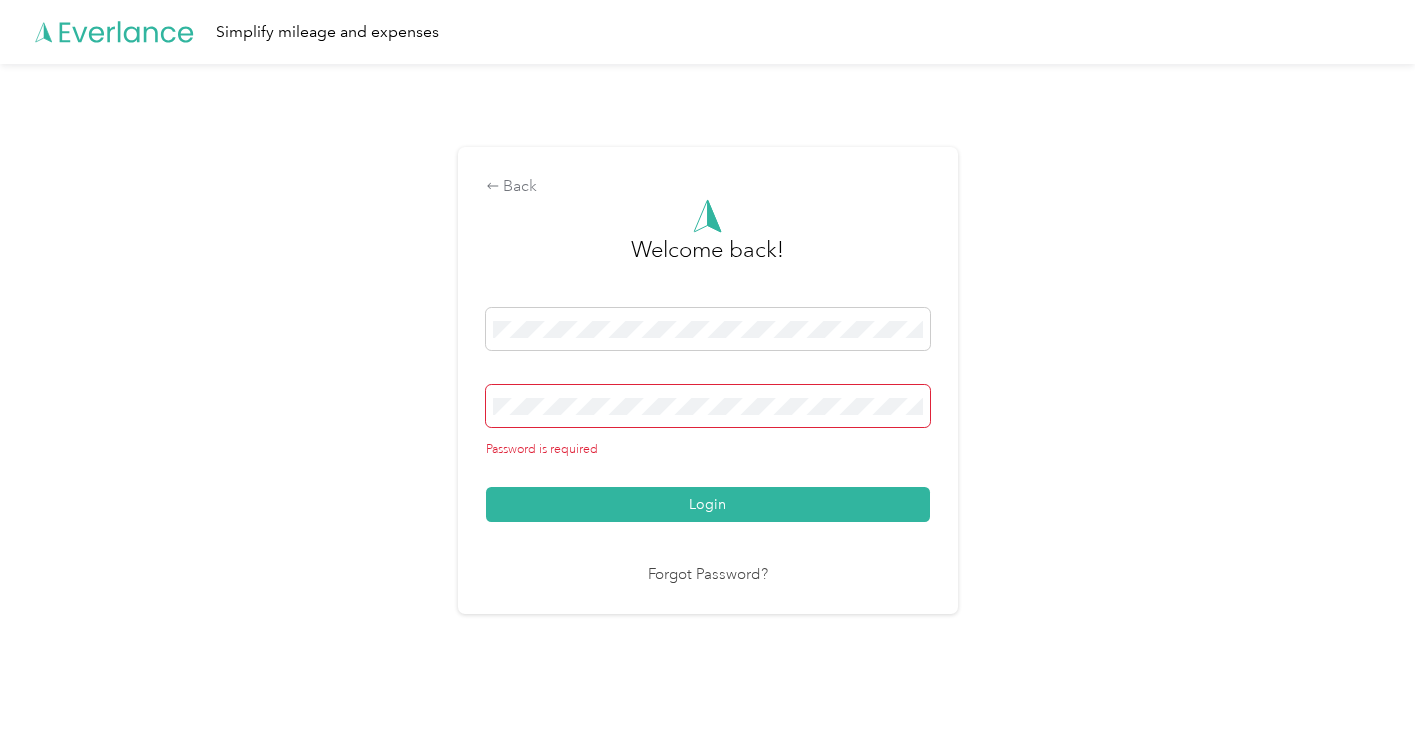 click on "Welcome back! Password is required Login Forgot Password?" at bounding box center [708, 392] 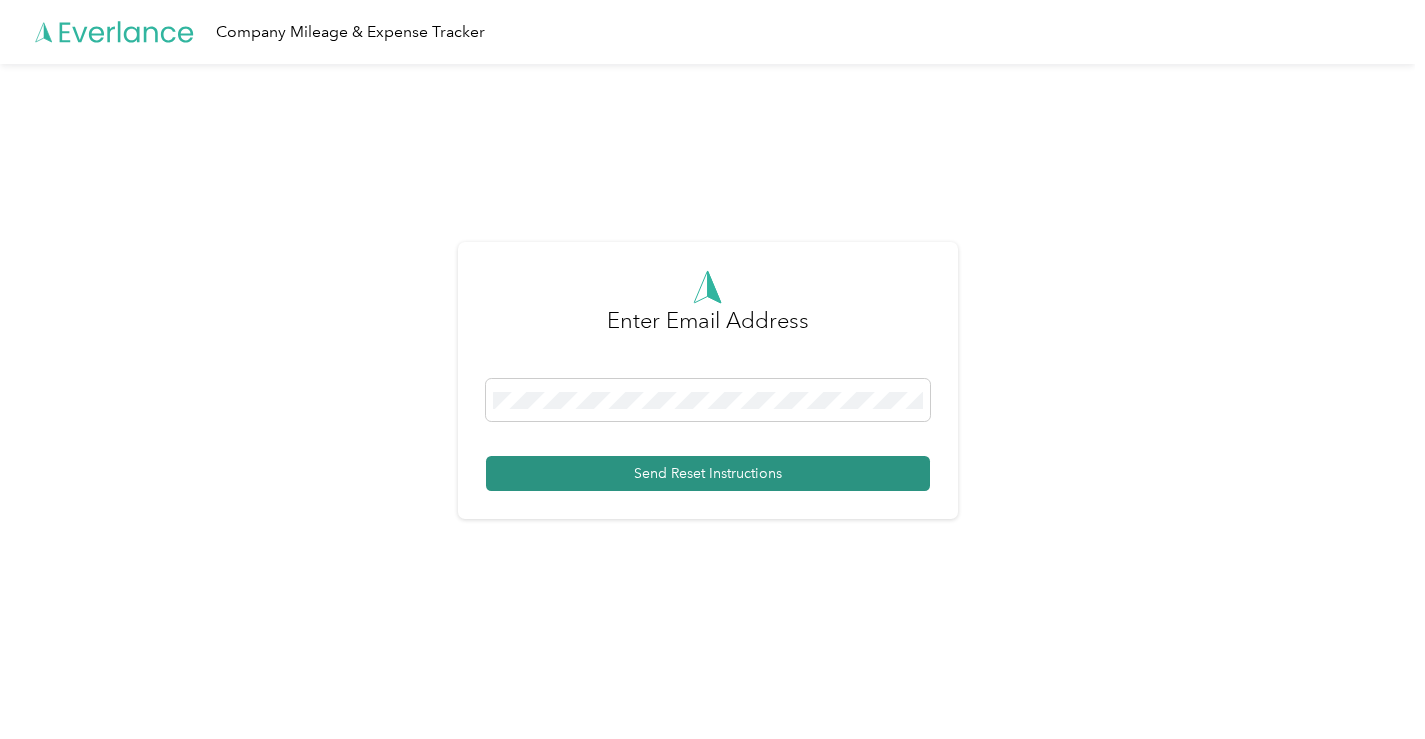 click on "Send Reset Instructions" at bounding box center (708, 473) 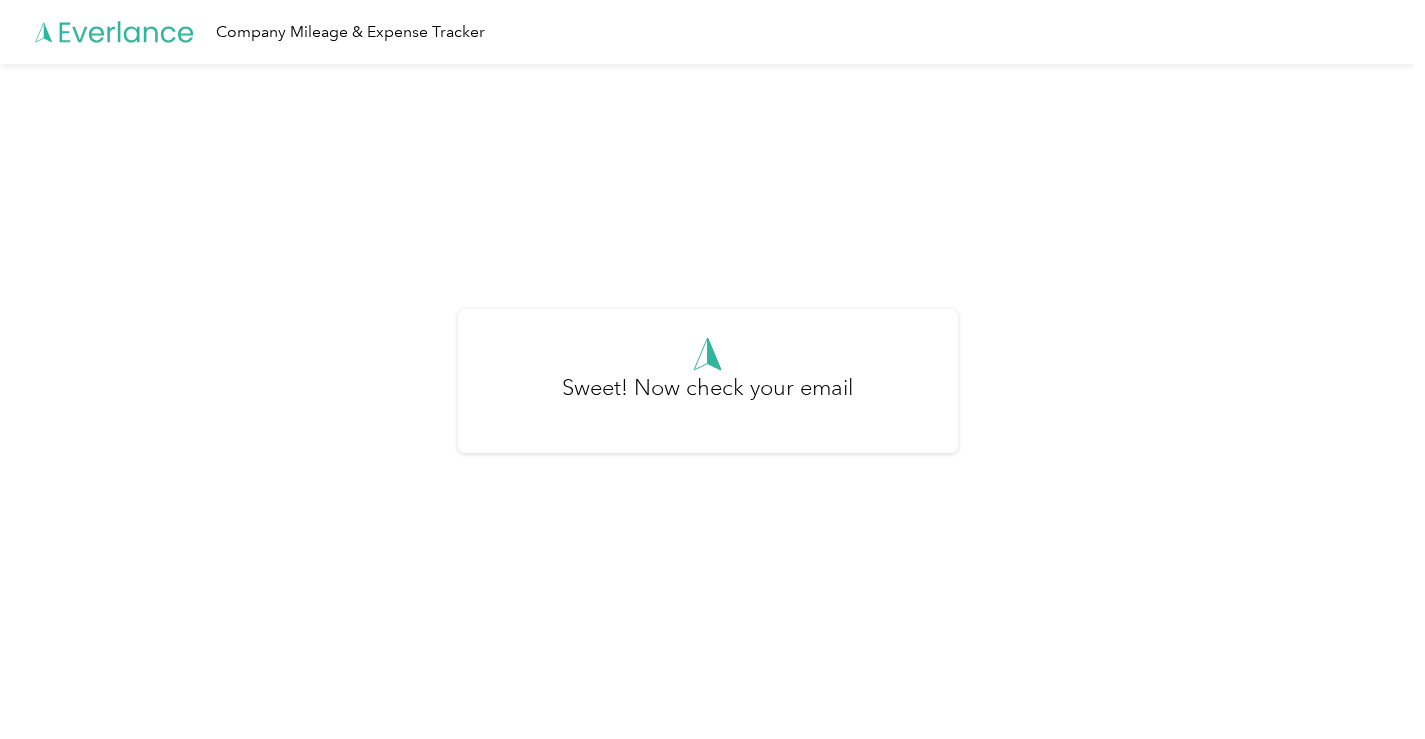 click 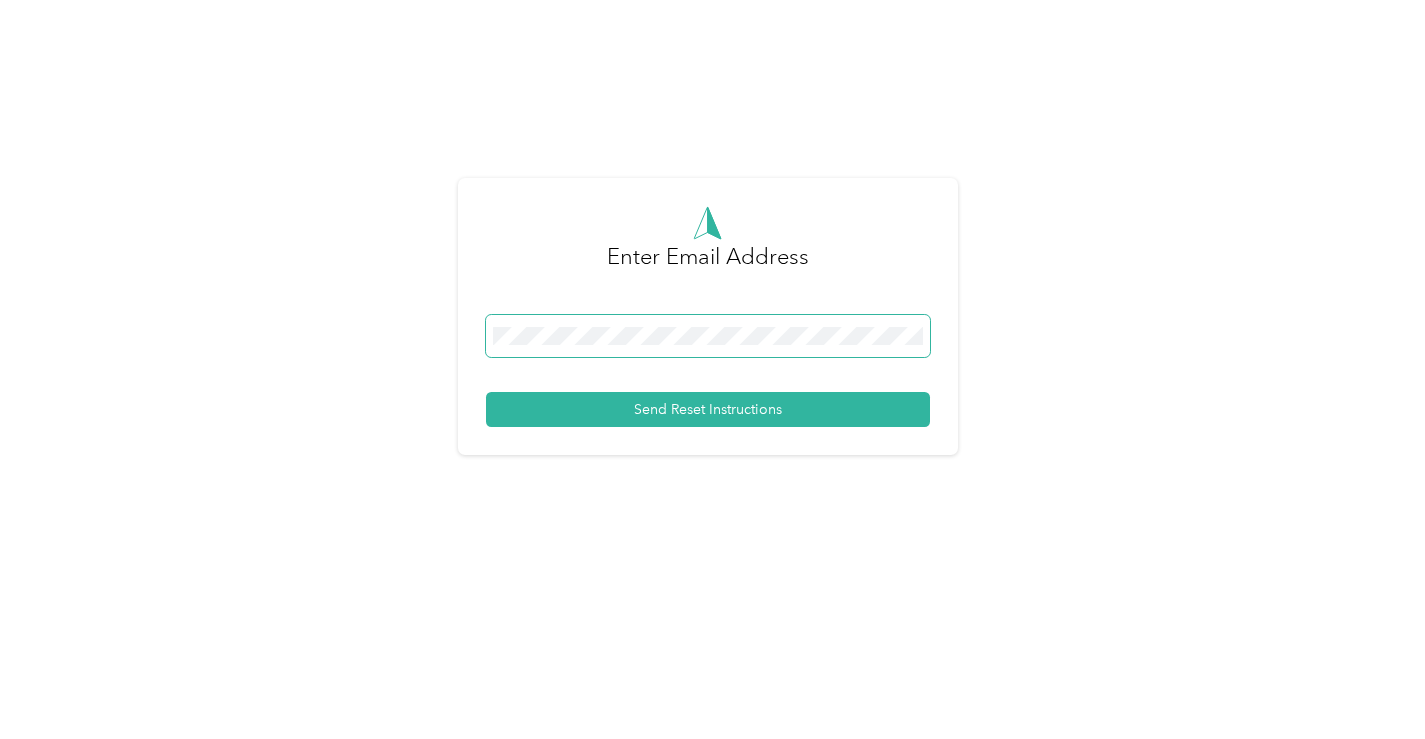 click at bounding box center (708, 336) 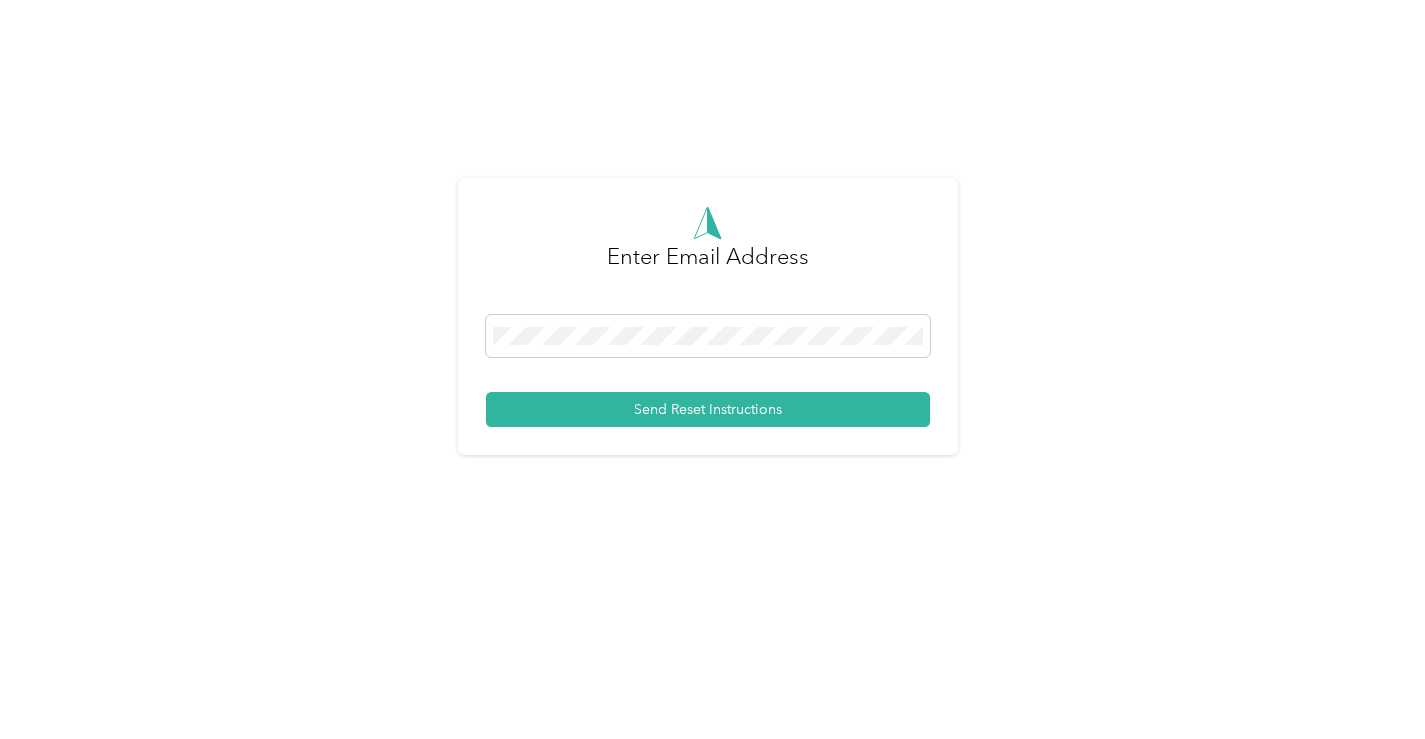 click on "Enter Email Address" at bounding box center (708, 267) 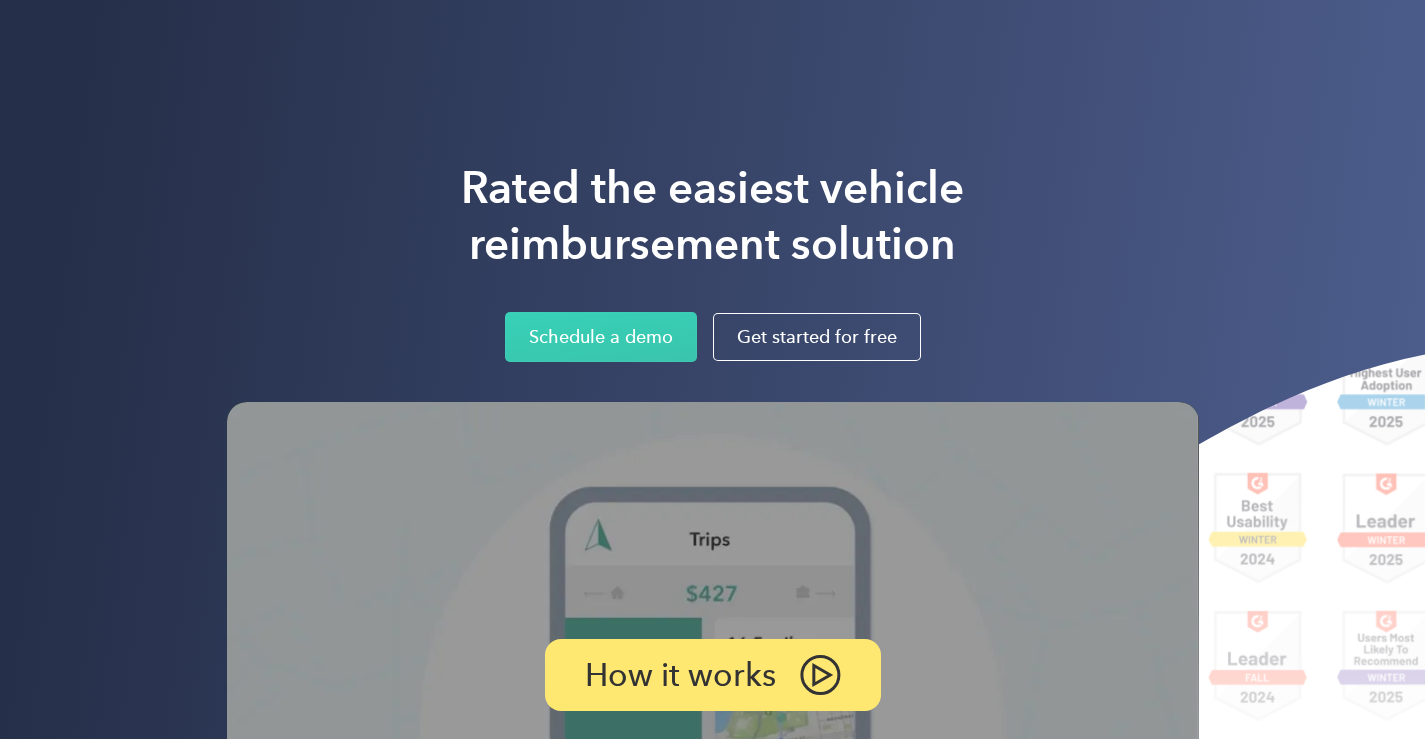 scroll, scrollTop: 0, scrollLeft: 0, axis: both 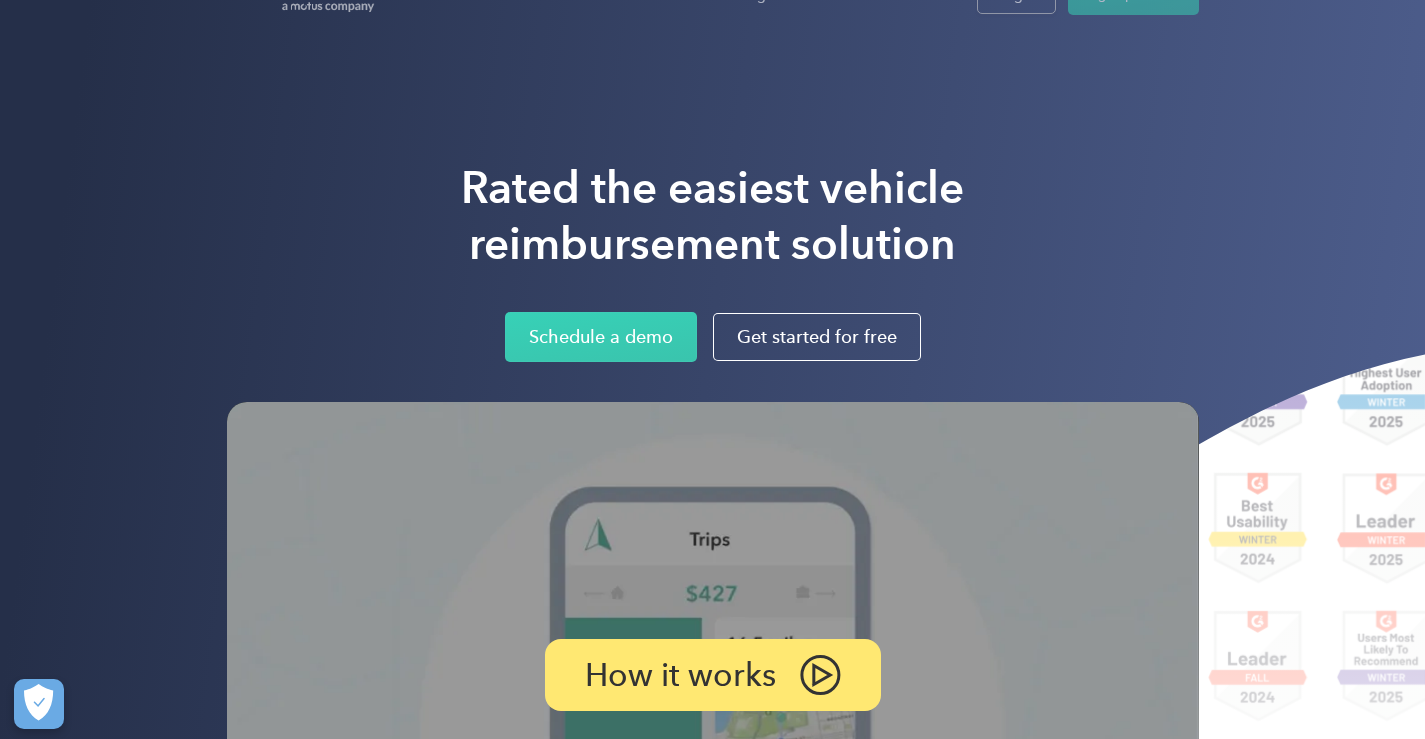 click on "Loading... Solutions For companies Easy vehicle reimbursements For self-employed Maximize tax deductions For partners Reward your contractors Products Mileage tracking Automatic mileage logs FAVR program Fixed & Variable Rate reimbursement design & management Driver checkup License, insurance and MVR verification Expense tracking Automatic transaction logs CPM program Cents Per Mile reimbursement management Everlance Payments Hands-free mileage payments Deduction finder Tax deduction review Accountable plan Monthly allowance management HR Integrations Automate population management Pricing Resources About us Learn about Motus Resource hub IRS mileage rate Help center Tax calculator Jobs Contact us Login Sign up for free Solutions For companies Easy vehicle reimbursements For self-employed Maximize tax deductions For partners Reward your contractors For Companies For Self-Employed For Partners Products Mileage tracking Automatic mileage logs FAVR program Fixed & Variable Rate reimbursement design & management" at bounding box center [712, 4133] 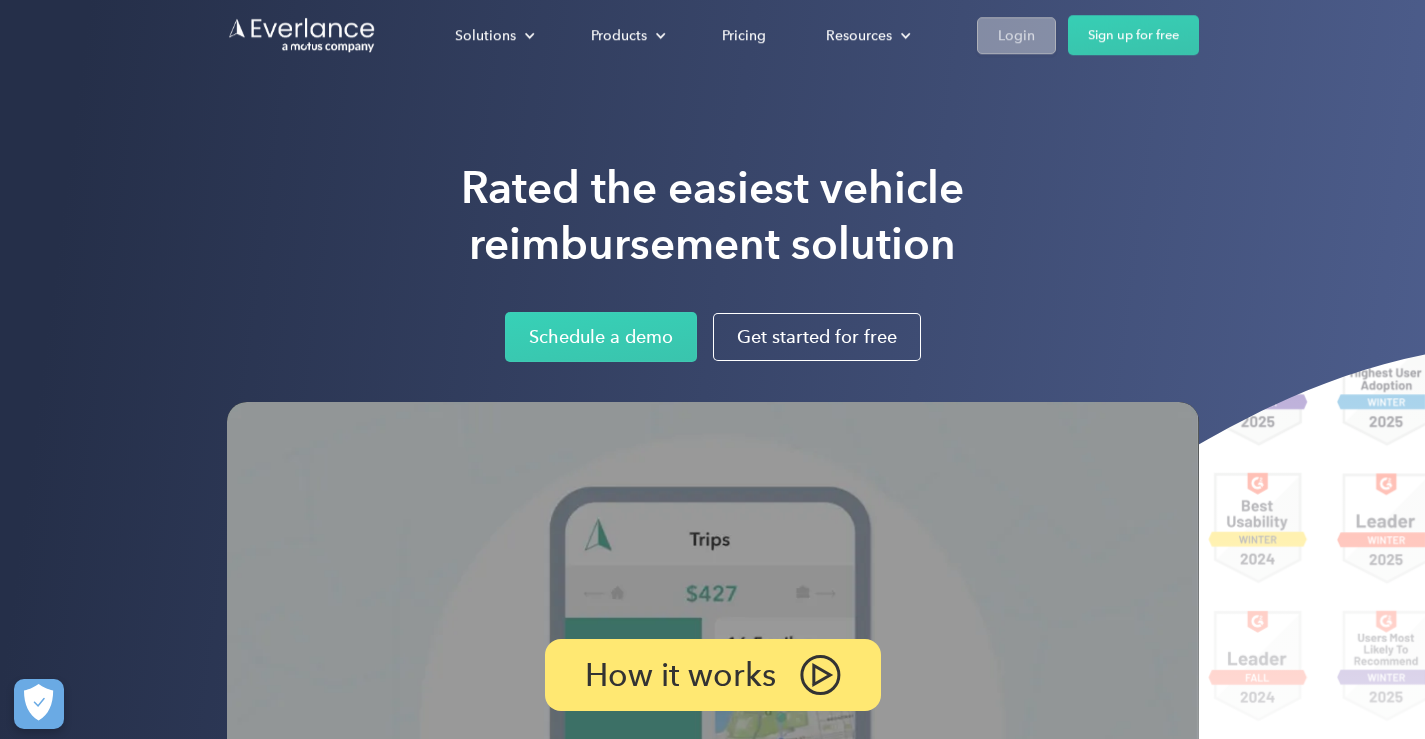 click on "Login" at bounding box center (1016, 35) 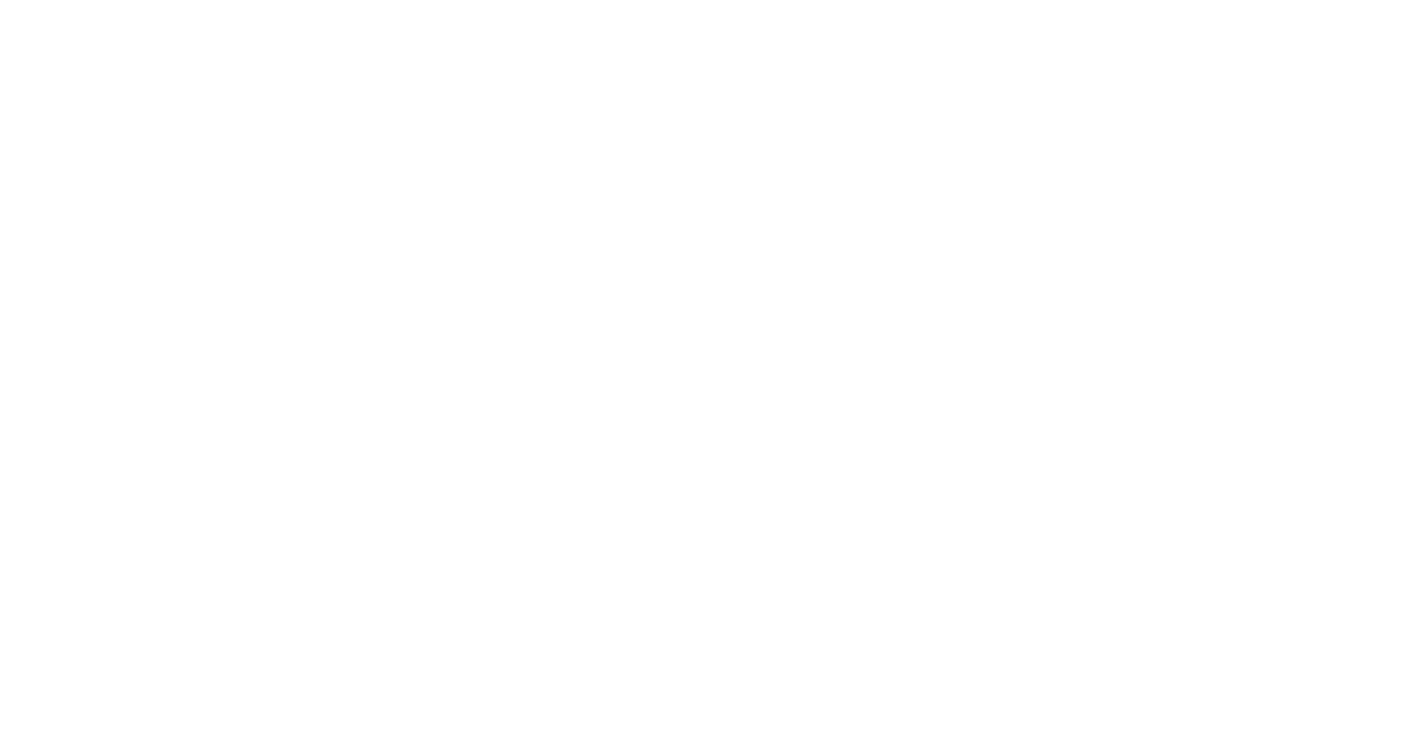 scroll, scrollTop: 0, scrollLeft: 0, axis: both 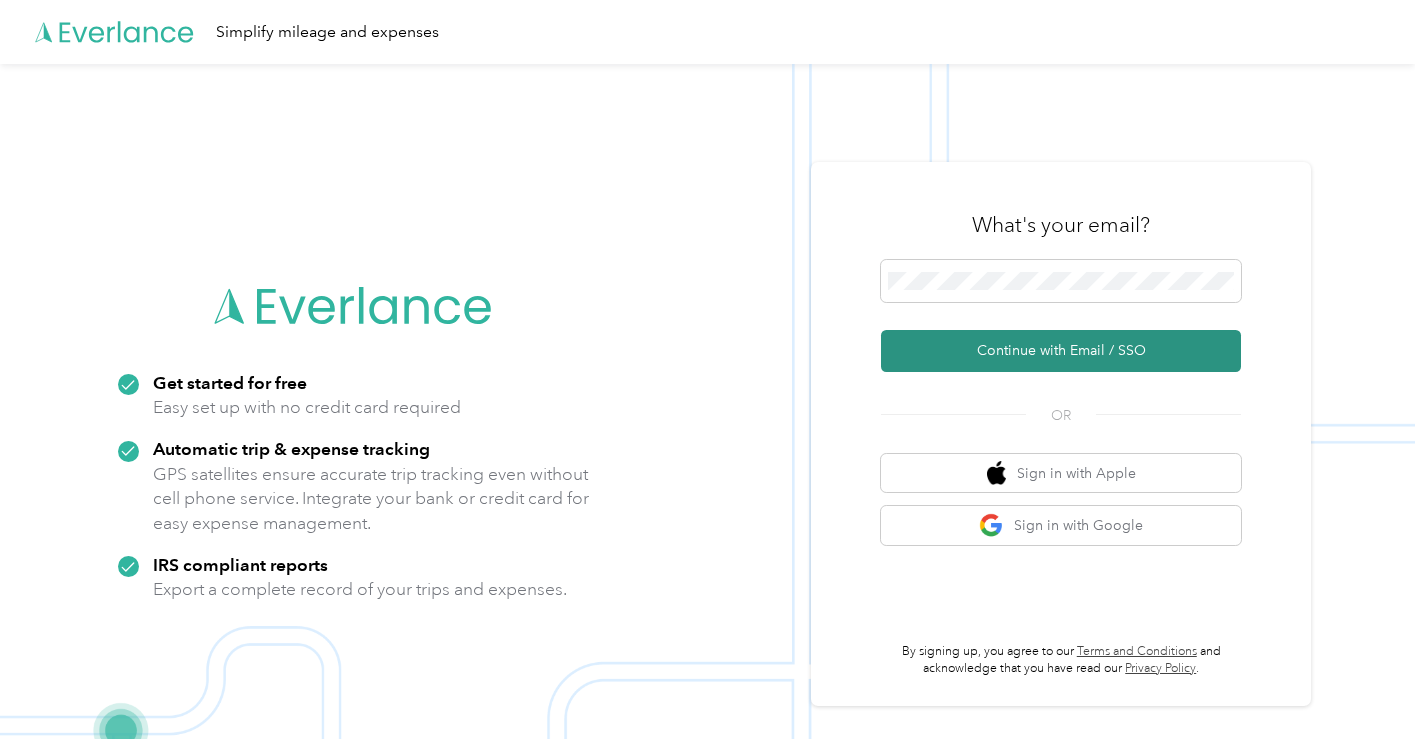 click on "Continue with Email / SSO" at bounding box center [1061, 351] 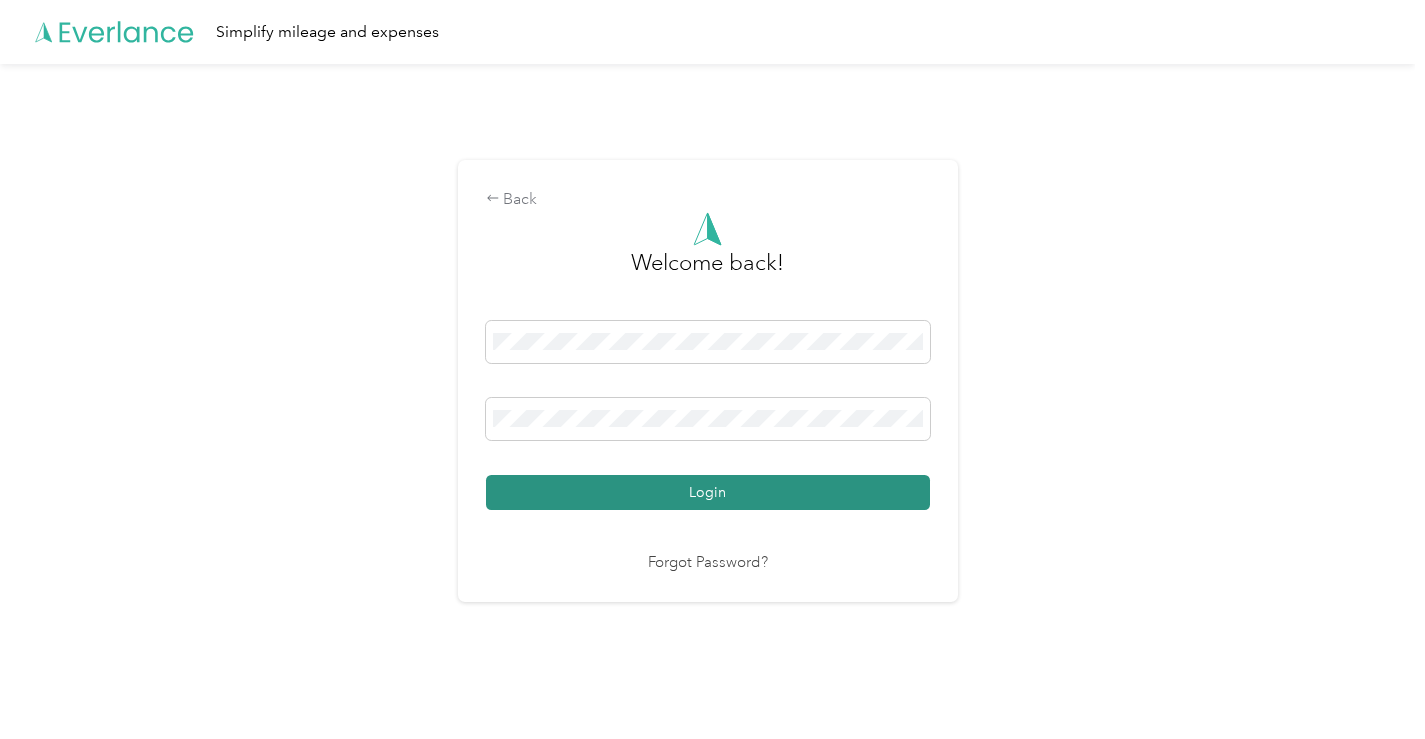 click on "Login" at bounding box center [708, 492] 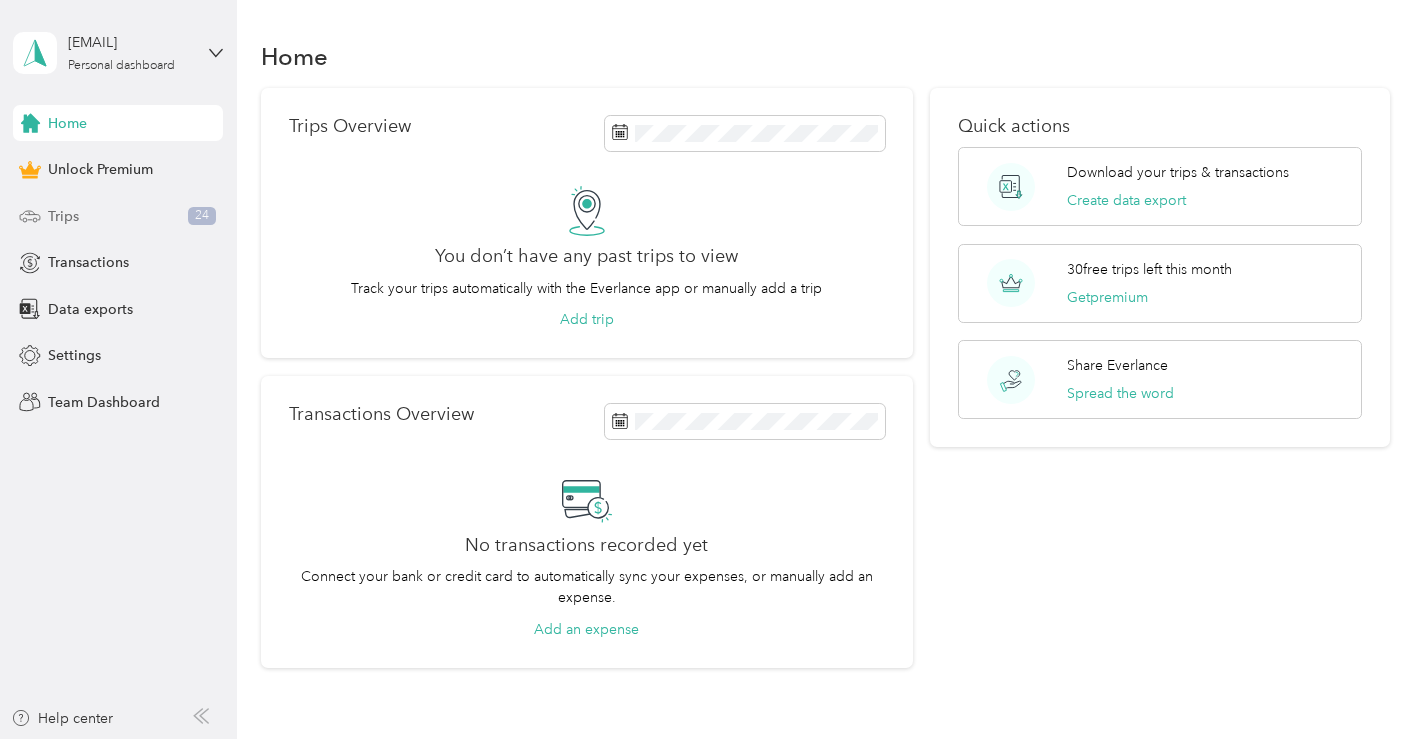 click on "Trips 24" at bounding box center [118, 216] 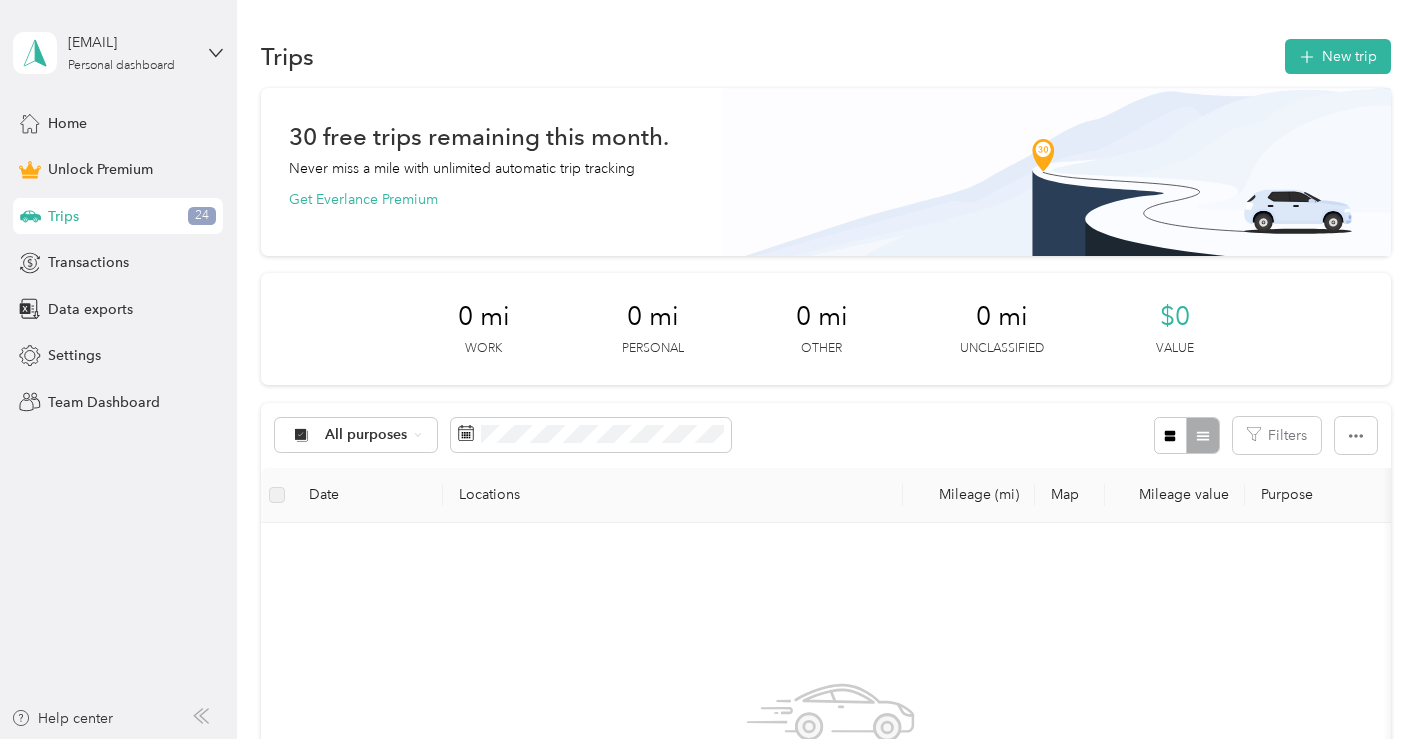 click on "Trips 24" at bounding box center [118, 216] 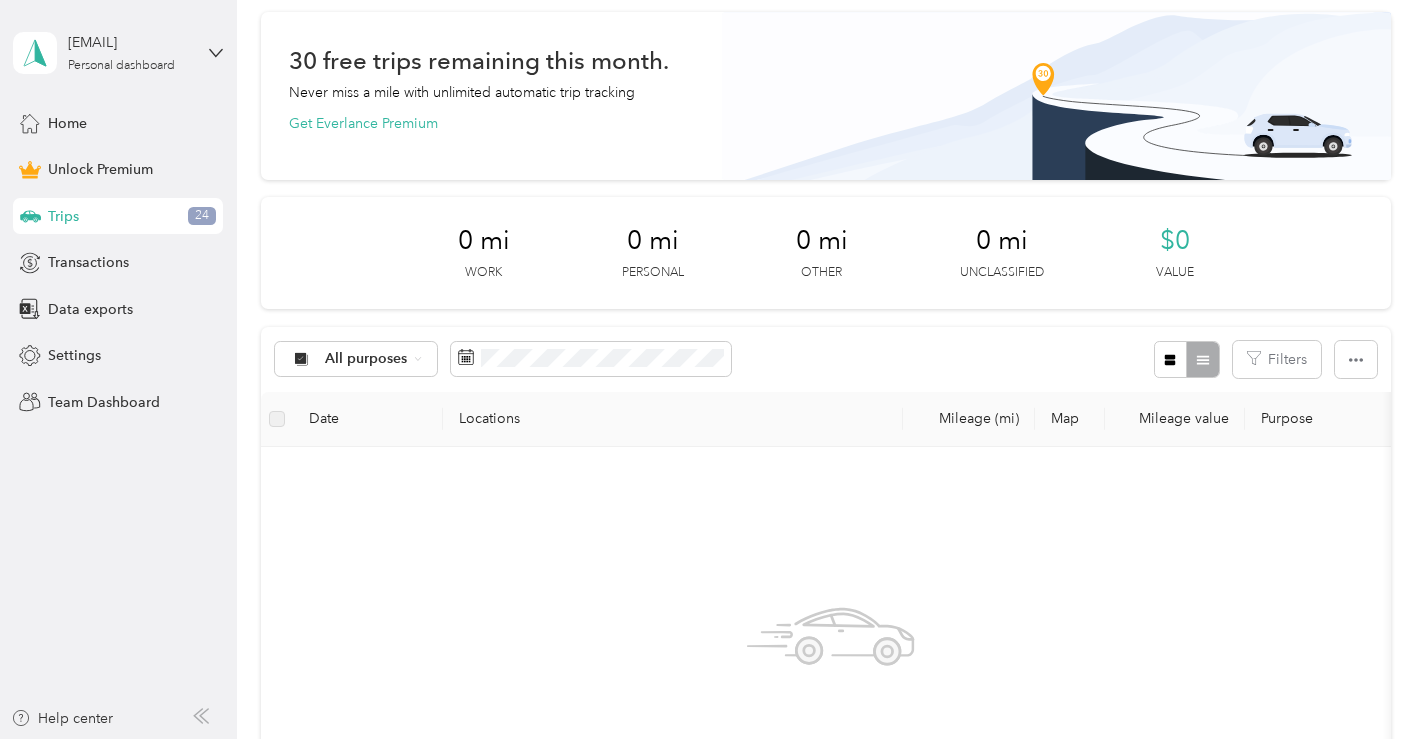 scroll, scrollTop: 20, scrollLeft: 0, axis: vertical 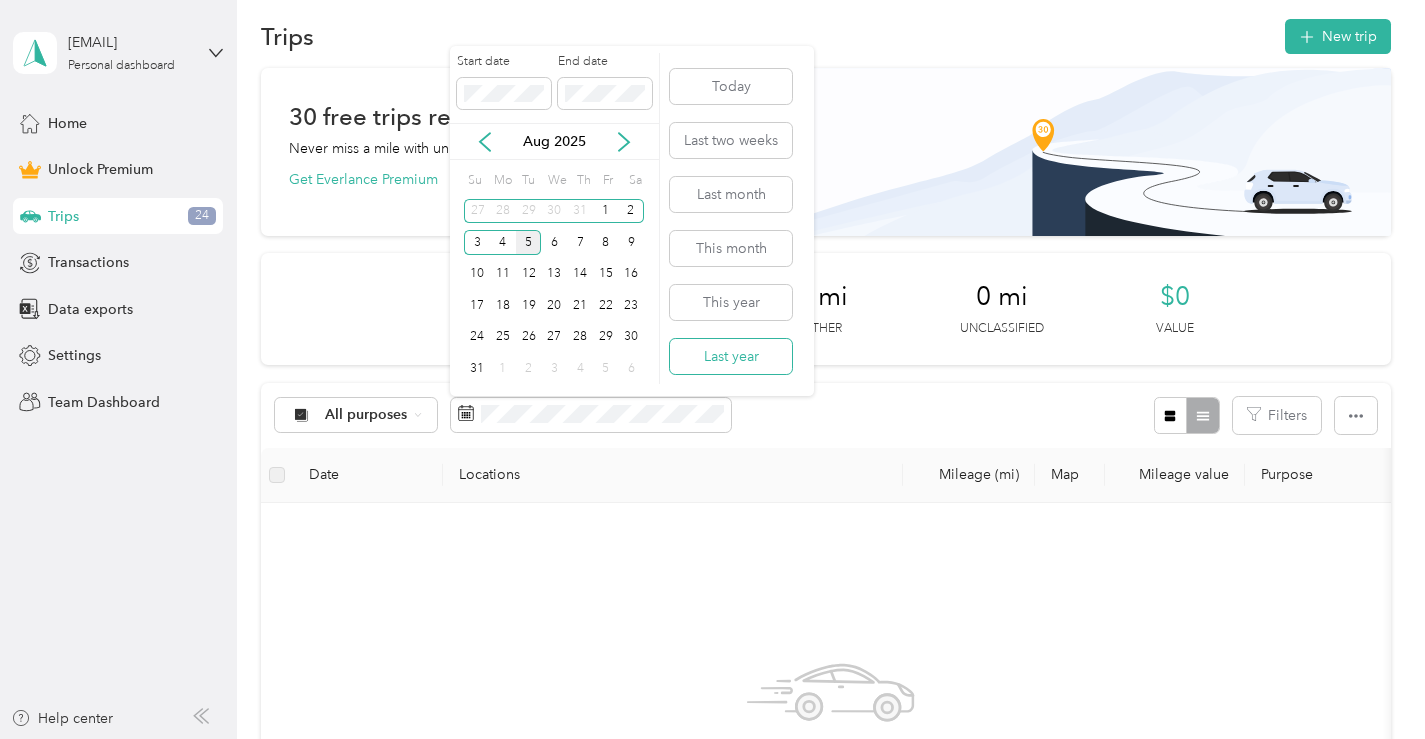 click on "Last year" at bounding box center (731, 356) 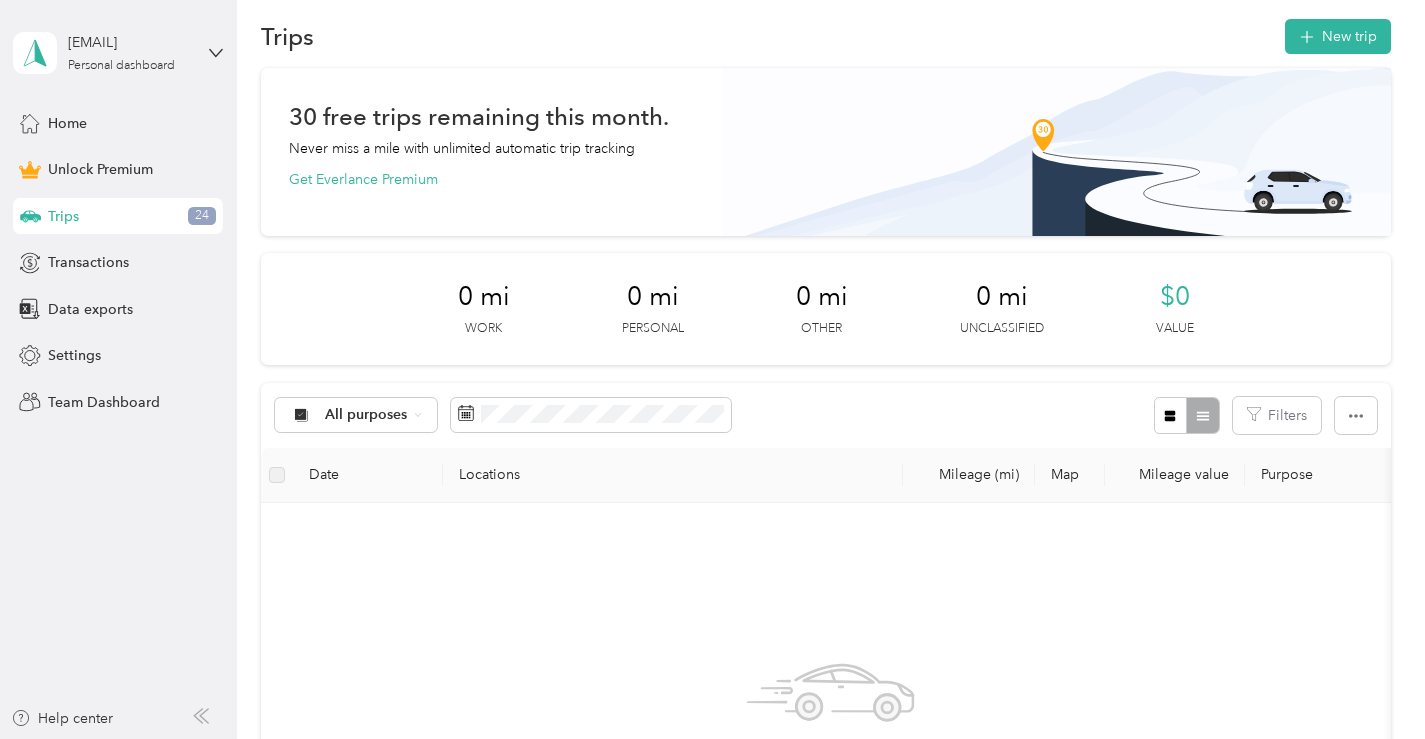 click on "0   mi Work 0   mi Personal 0   mi Other 0   mi Unclassified $0 Value" at bounding box center [825, 309] 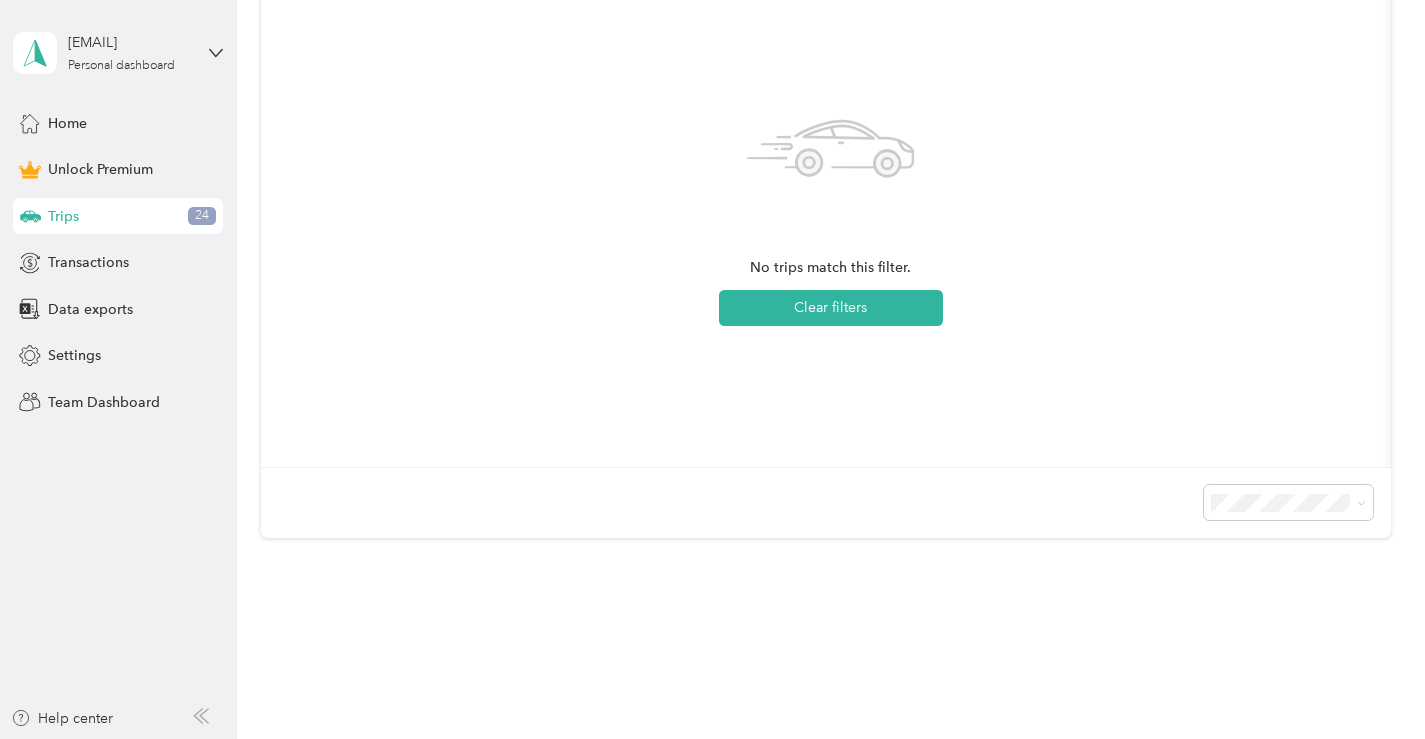 scroll, scrollTop: 565, scrollLeft: 0, axis: vertical 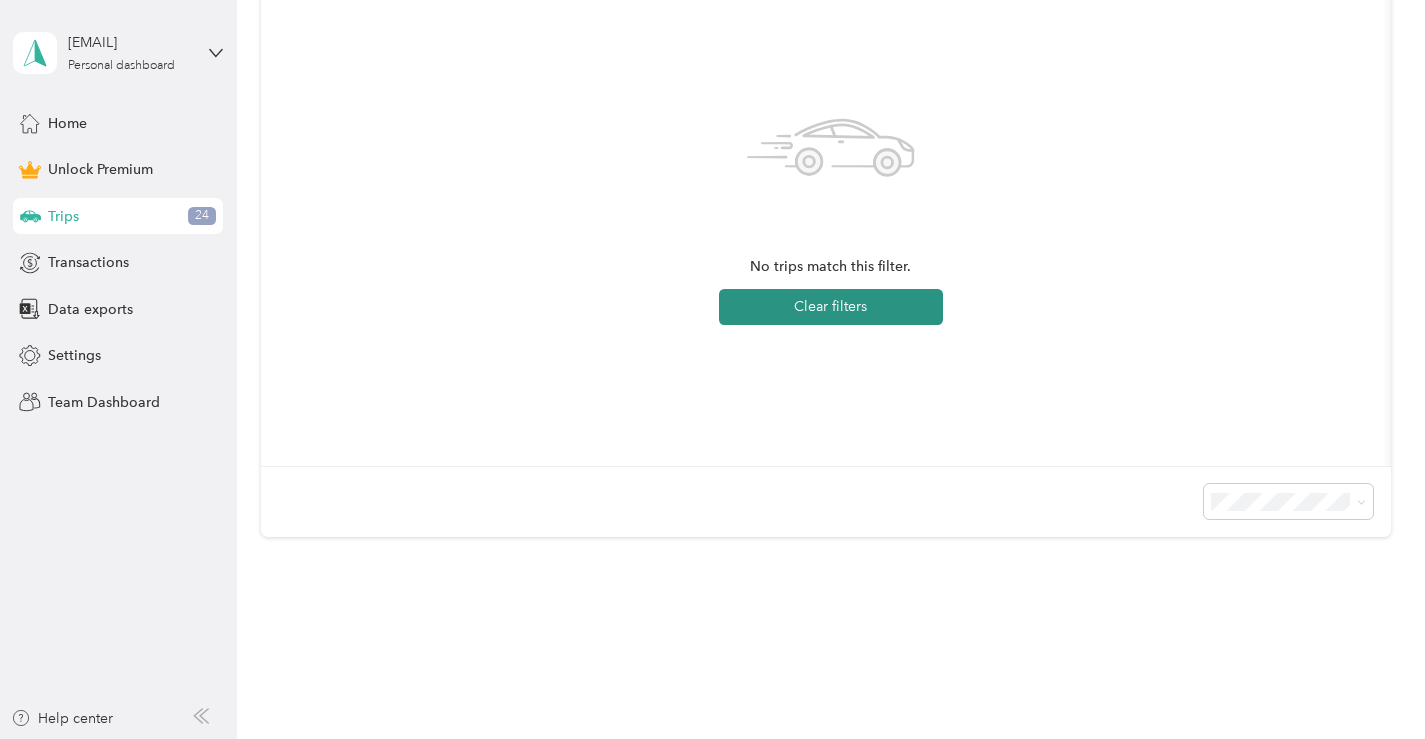 click on "Clear filters" at bounding box center (831, 307) 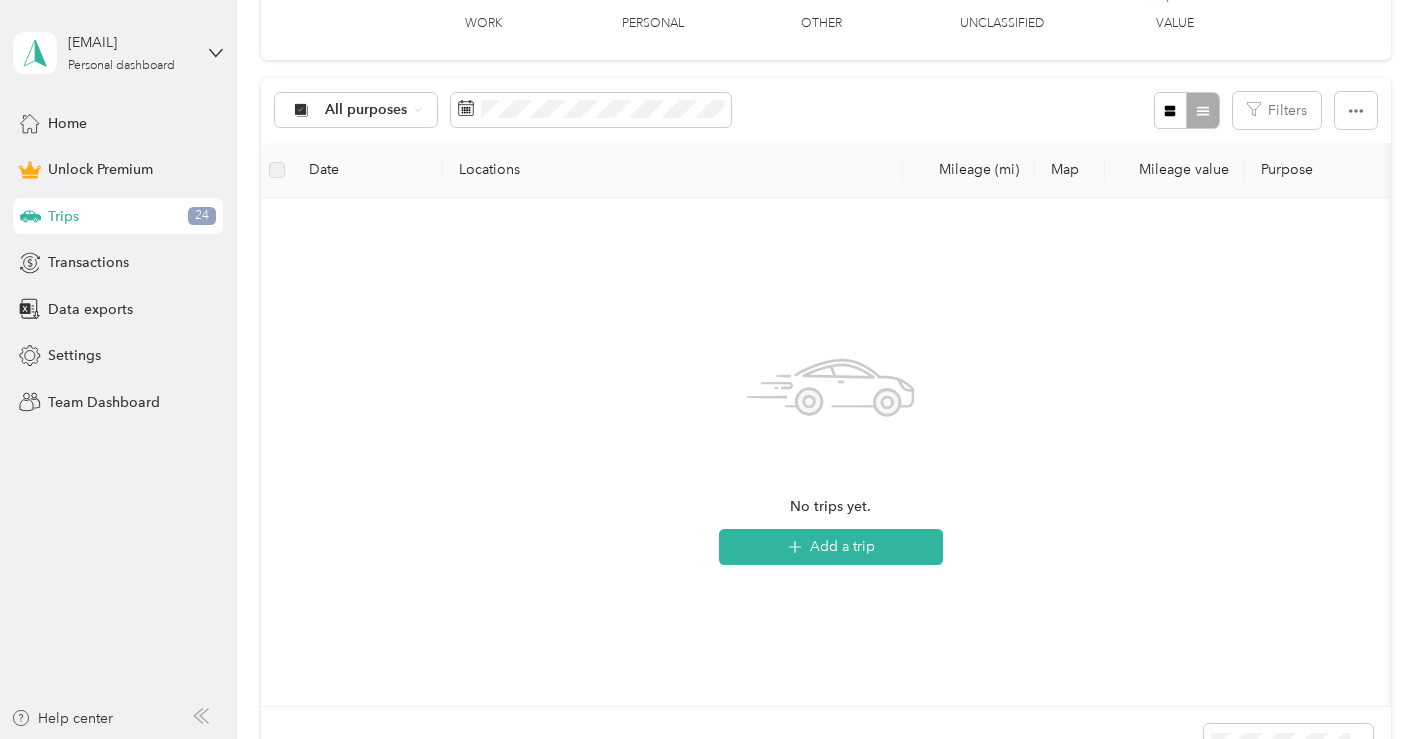 scroll, scrollTop: 314, scrollLeft: 0, axis: vertical 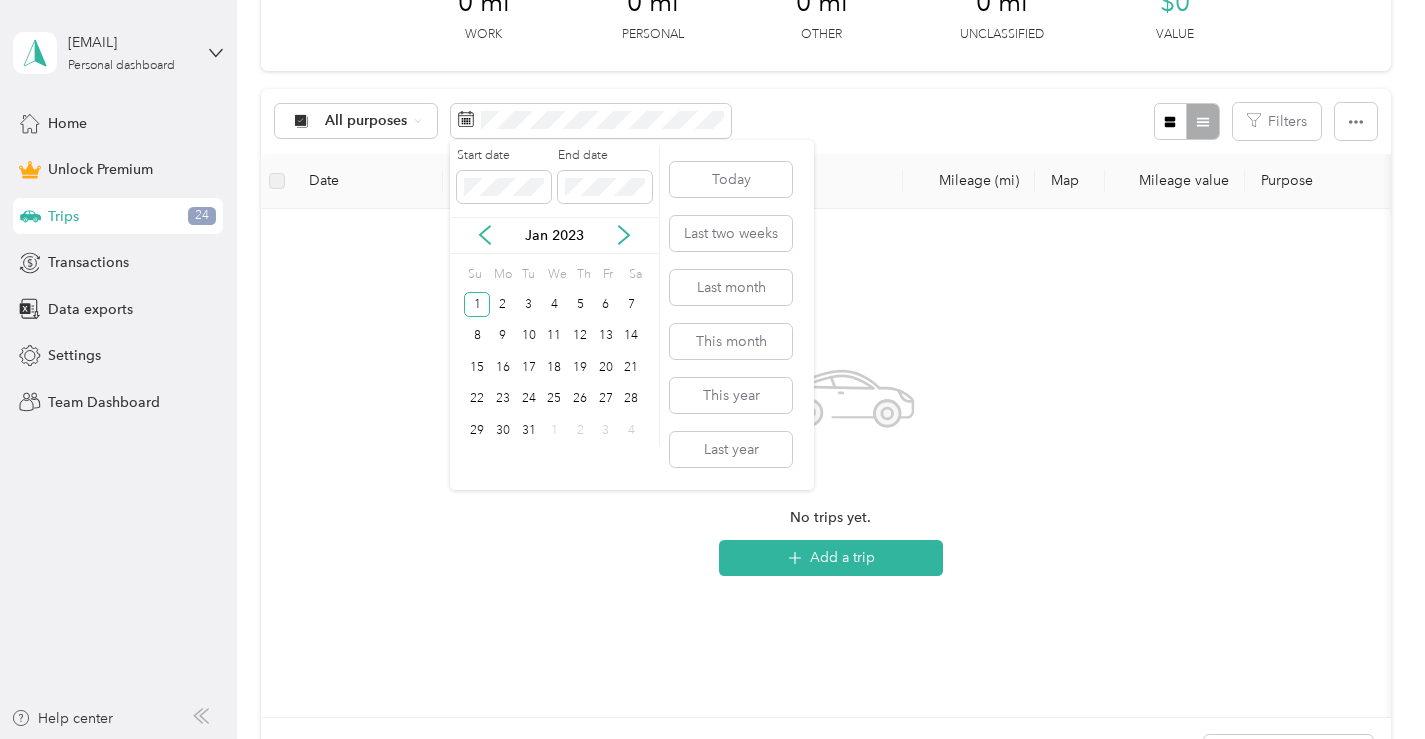 click on "End date" at bounding box center [605, 156] 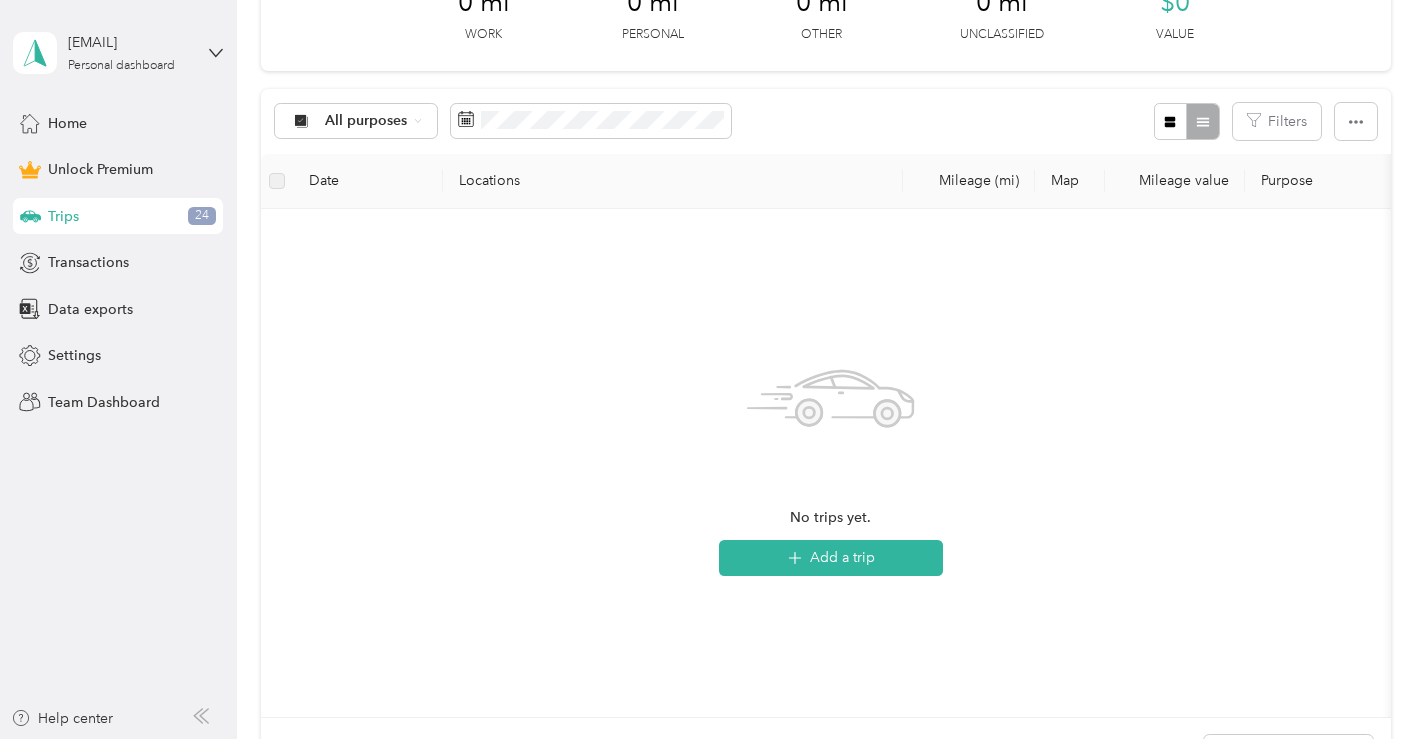 click on "All purposes Filters" at bounding box center (825, 121) 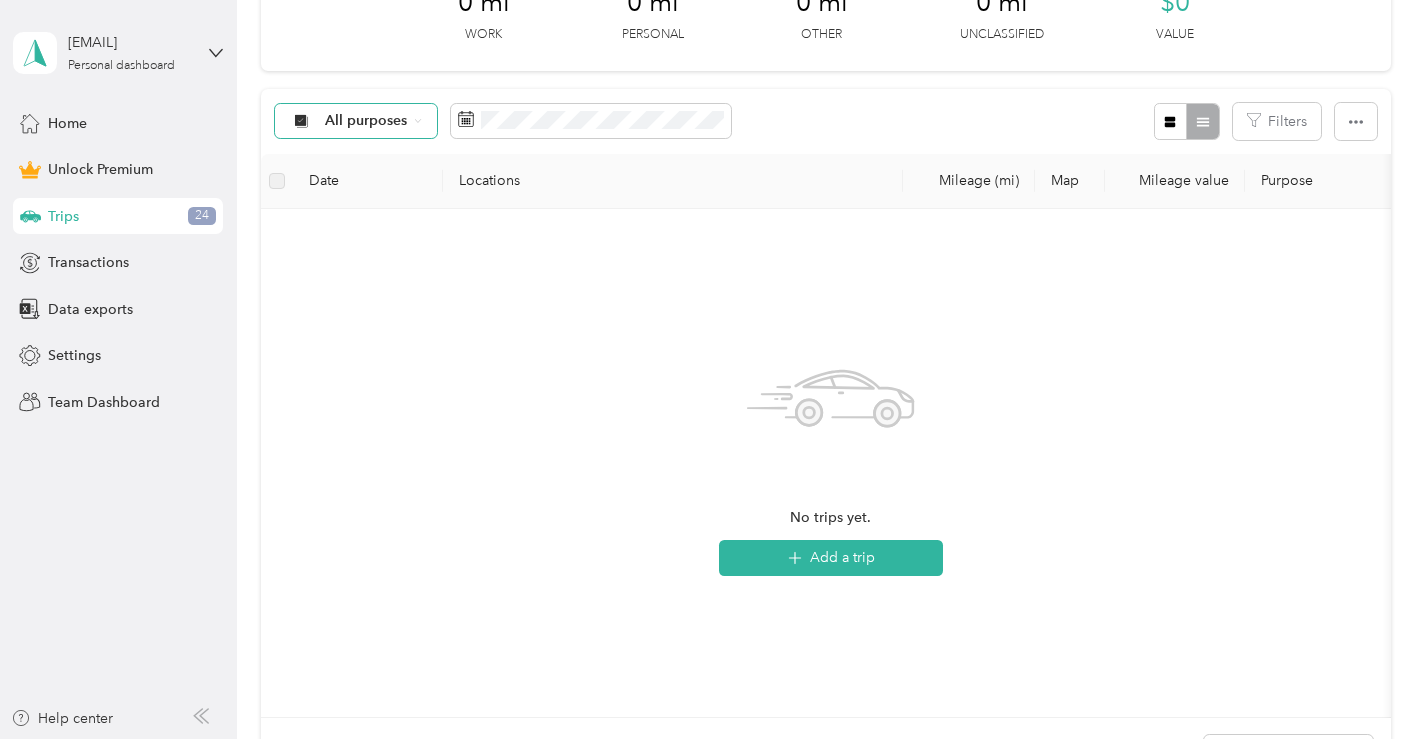 click on "All purposes" at bounding box center [356, 121] 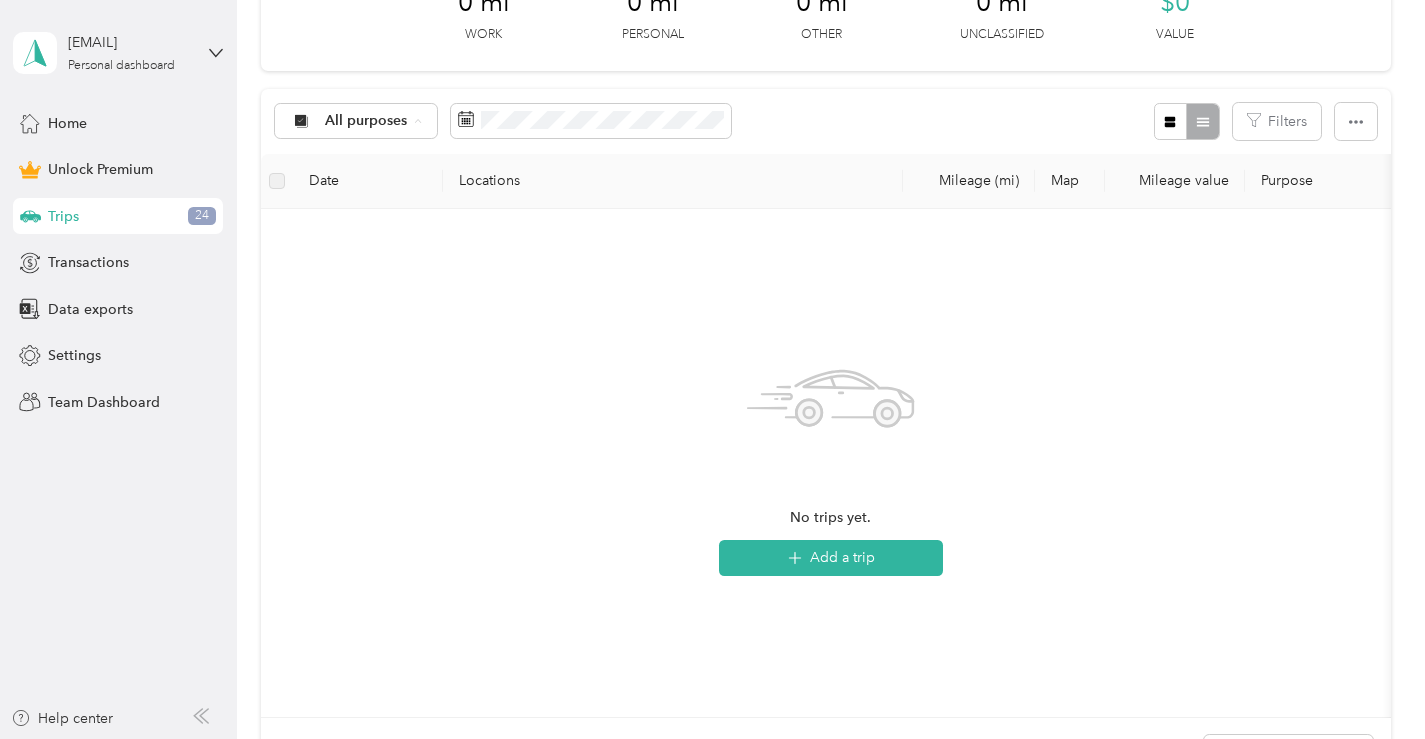 click on "All purposes Filters" at bounding box center [825, 121] 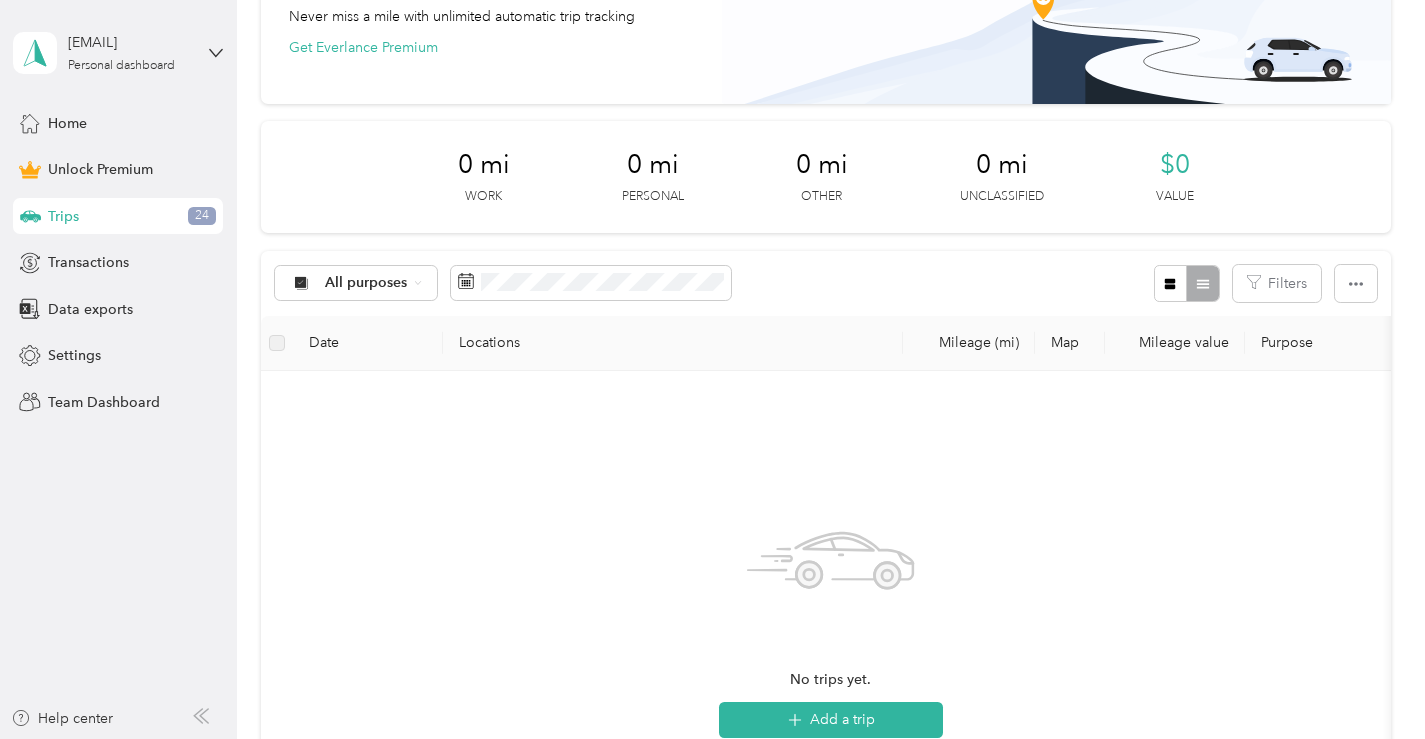 scroll, scrollTop: 149, scrollLeft: 0, axis: vertical 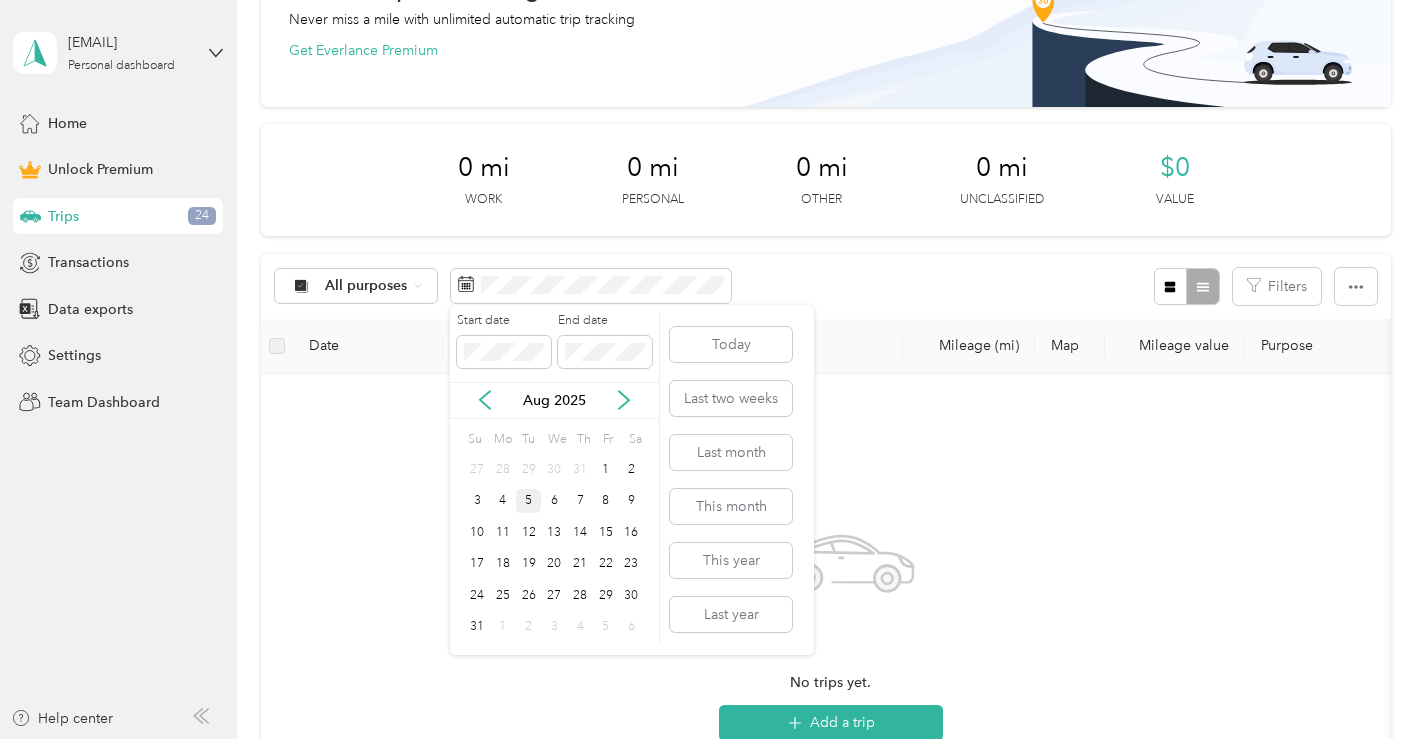 click on "Start date   End date   Aug 2025 Su Mo Tu We Th Fr Sa 27 28 29 30 31 1 2 3 4 5 6 7 8 9 10 11 12 13 14 15 16 17 18 19 20 21 22 23 24 25 26 27 28 29 30 31 1 2 3 4 5 6 Today Last two weeks Last month This month This year Last year" at bounding box center (632, 480) 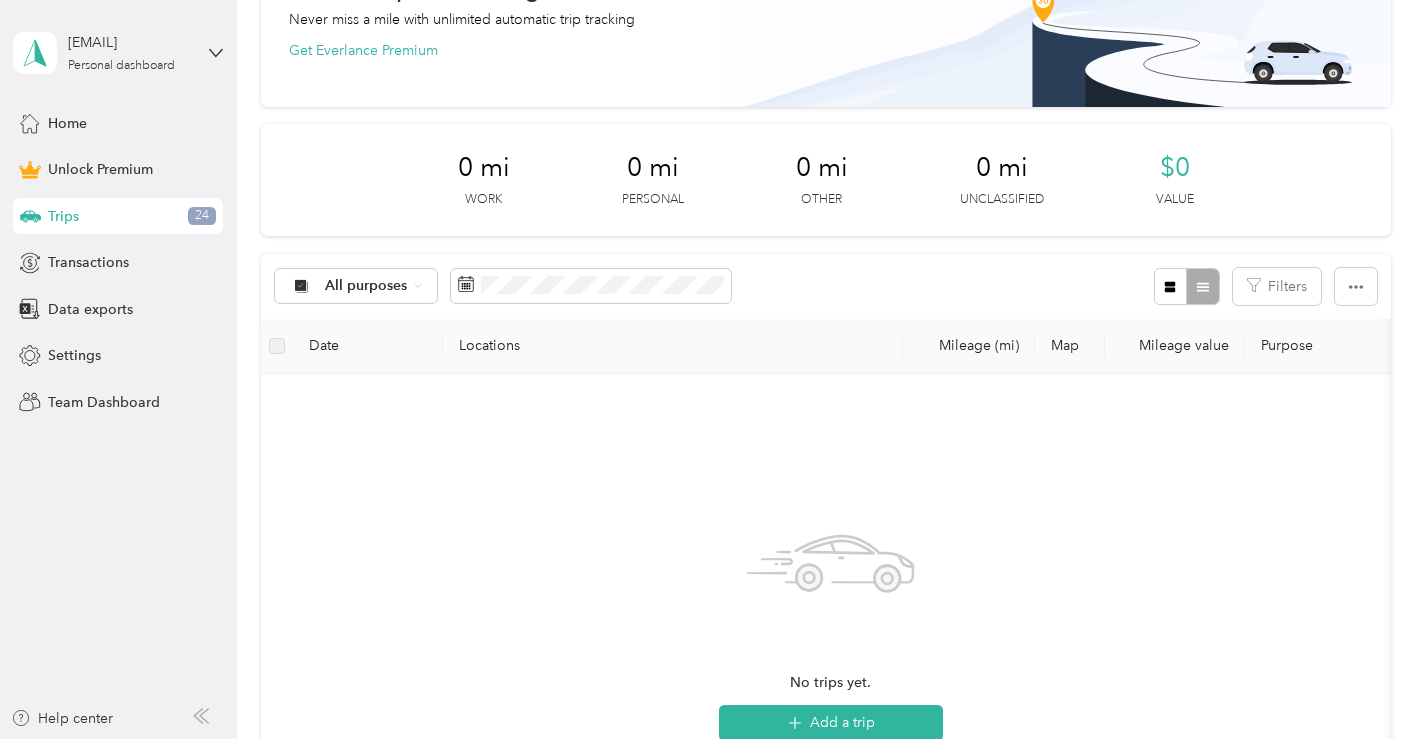 click on "All purposes Filters" at bounding box center [825, 286] 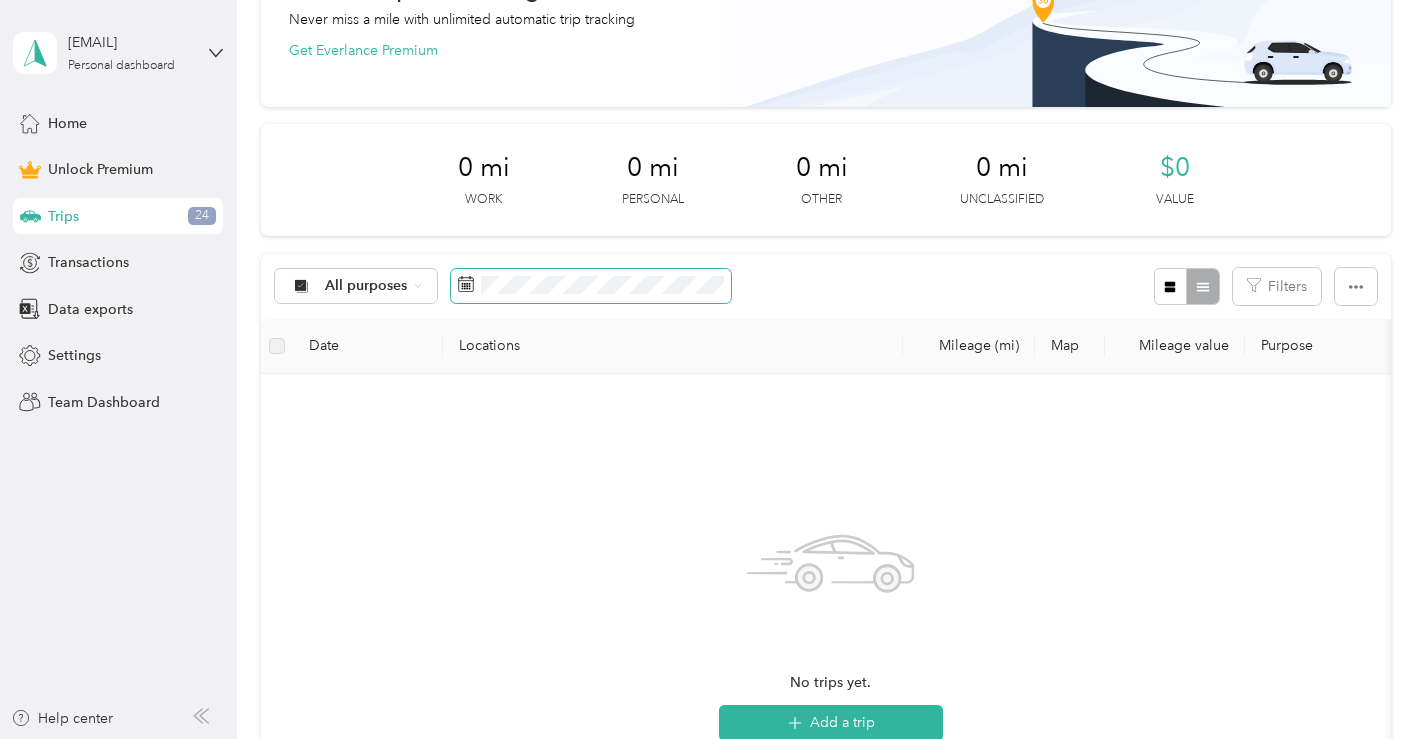 click 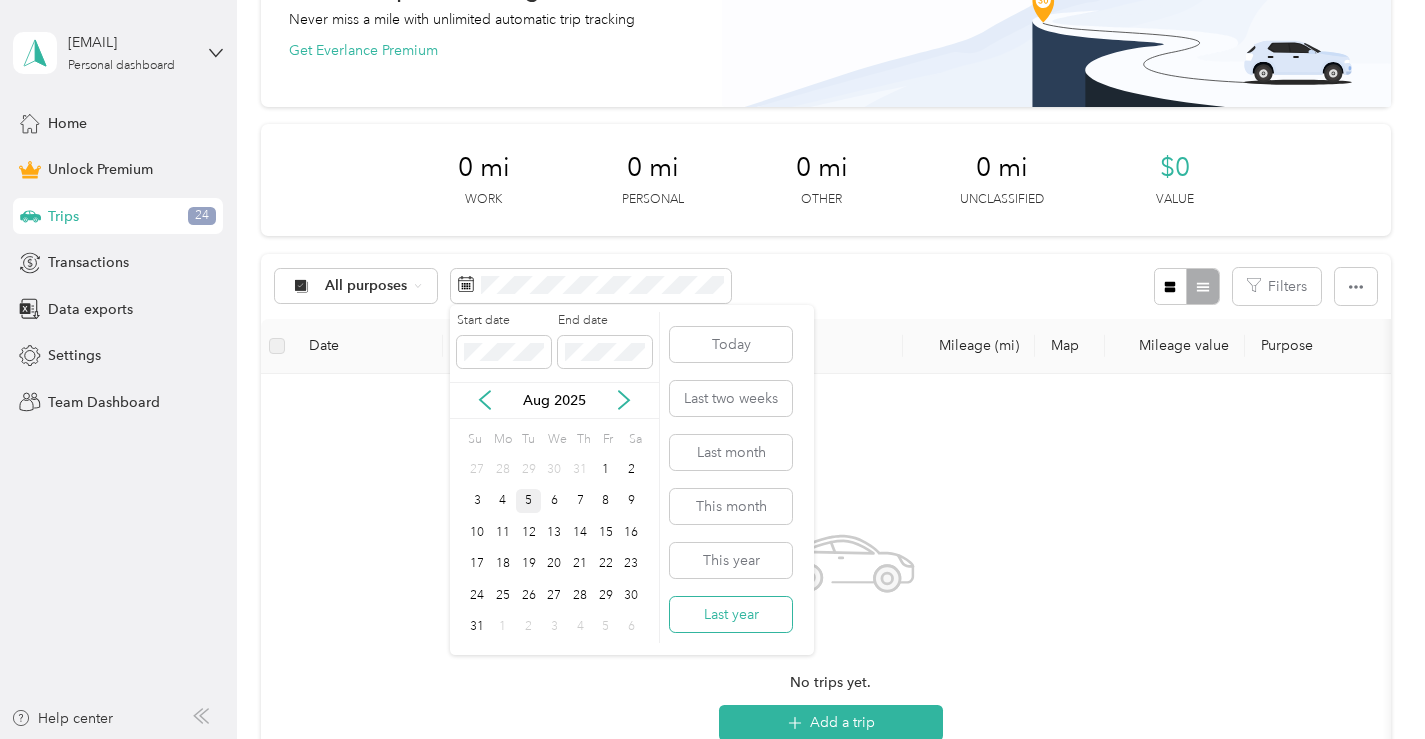 click on "Last year" at bounding box center (731, 614) 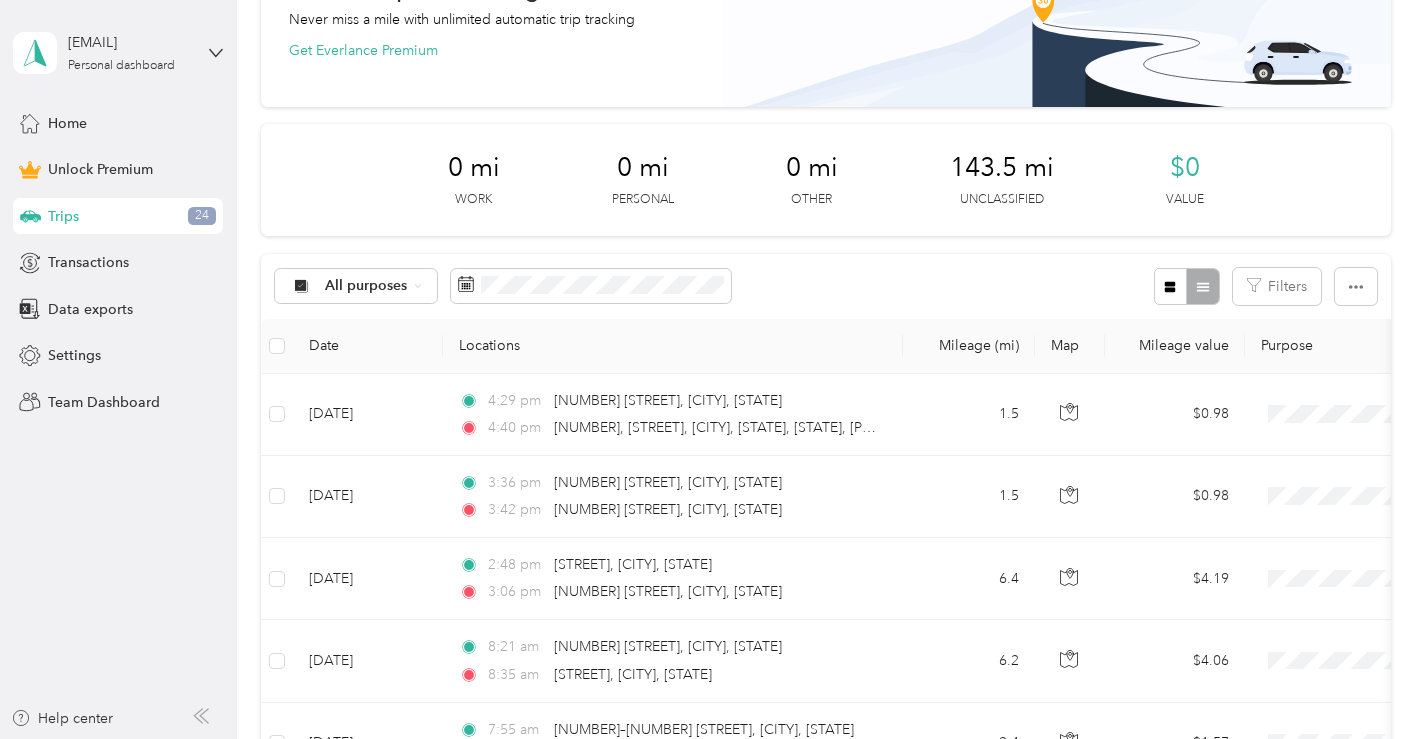 click on "All purposes Filters" at bounding box center (825, 286) 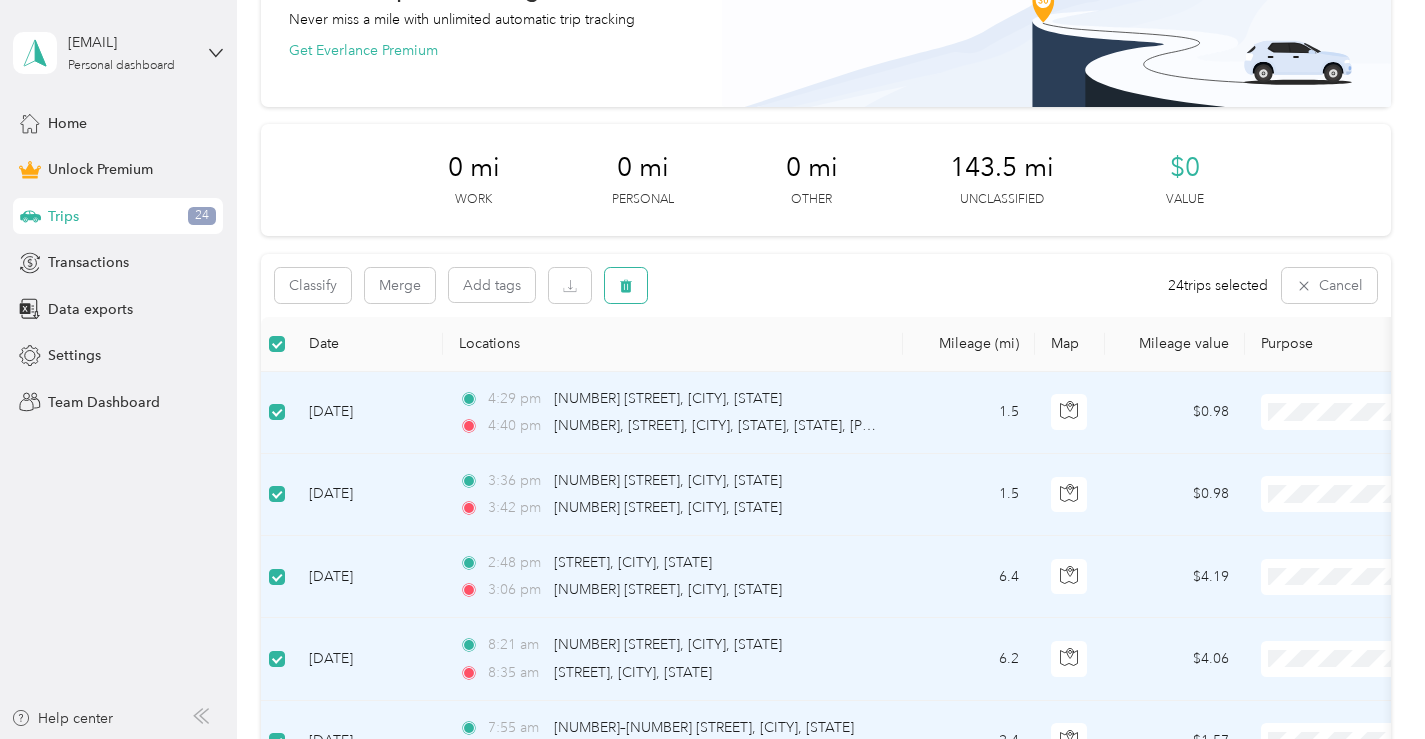 click at bounding box center (626, 285) 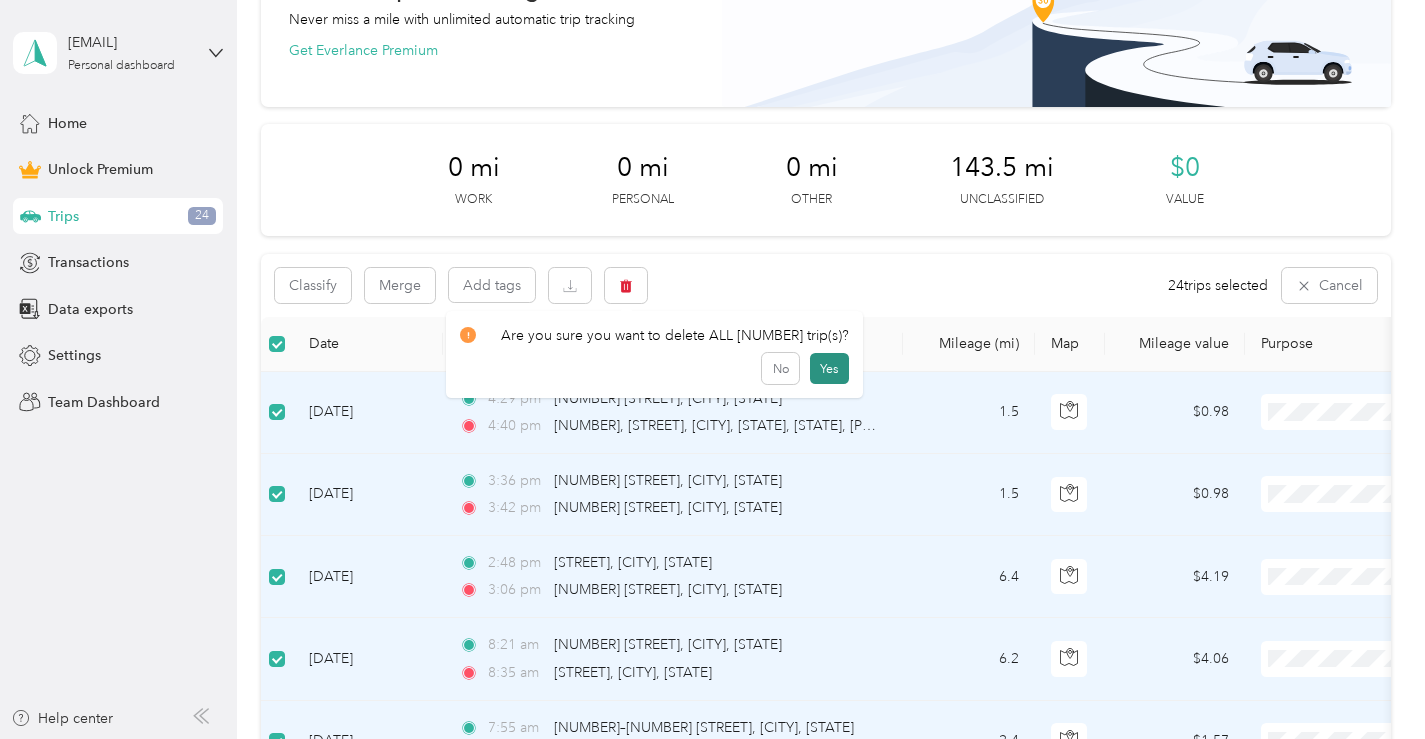 click on "Yes" at bounding box center (829, 369) 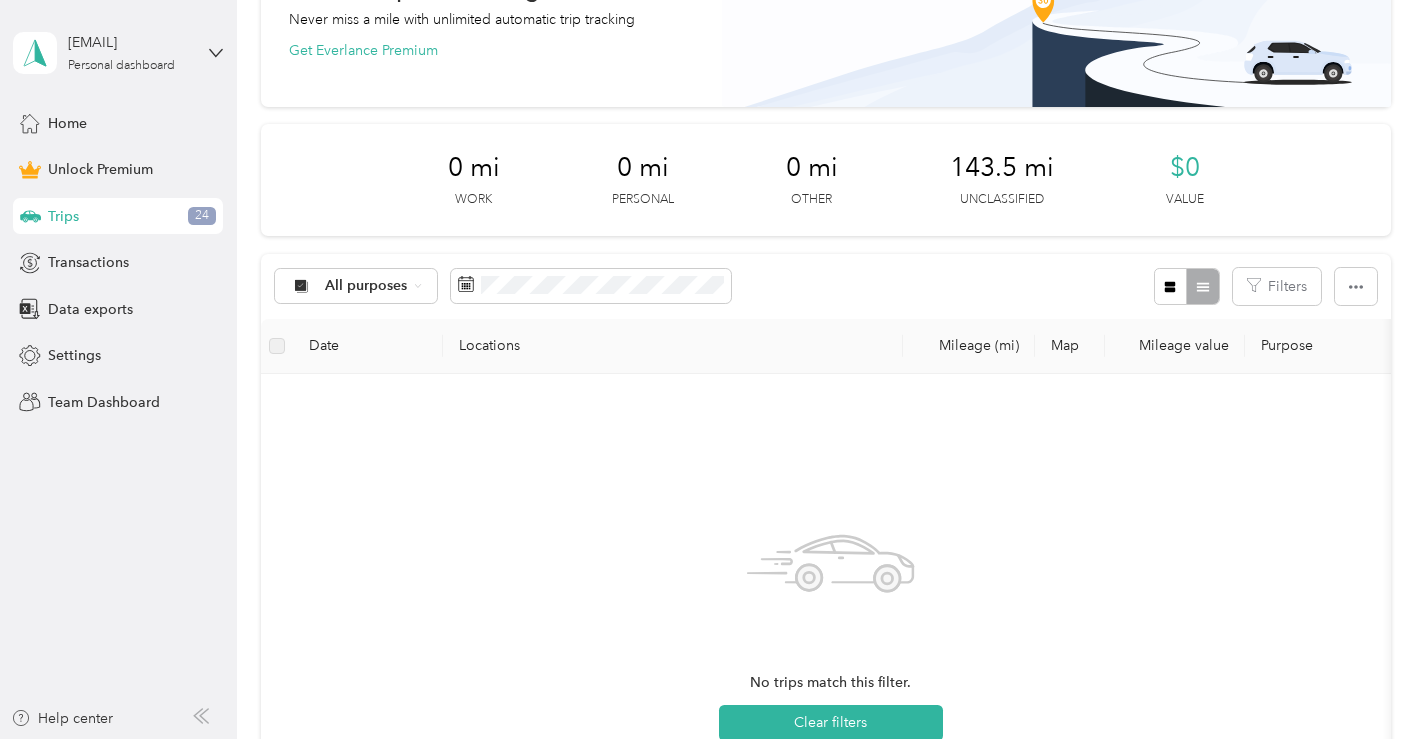 click on "Home Unlock Premium Trips 24 Transactions Data exports Settings Team Dashboard" at bounding box center (118, 262) 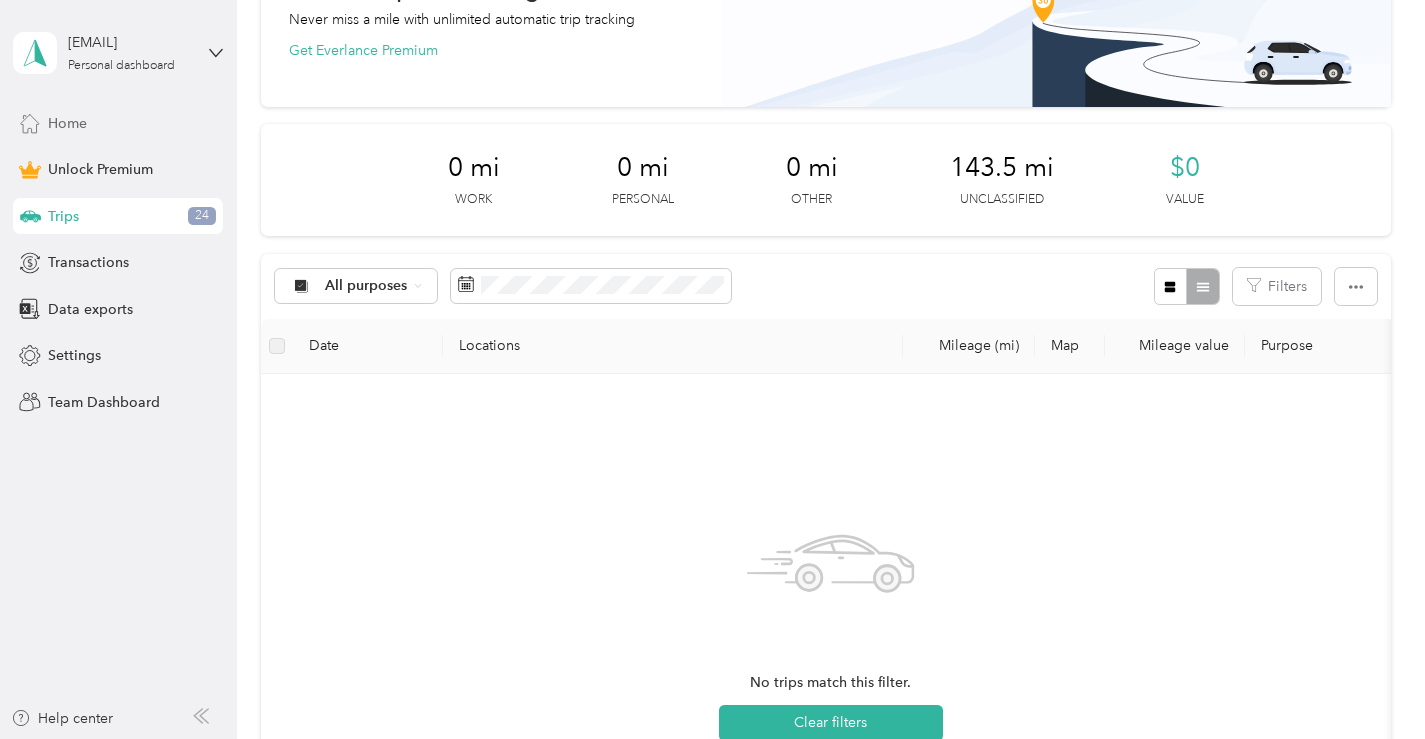 click on "Home" at bounding box center (118, 123) 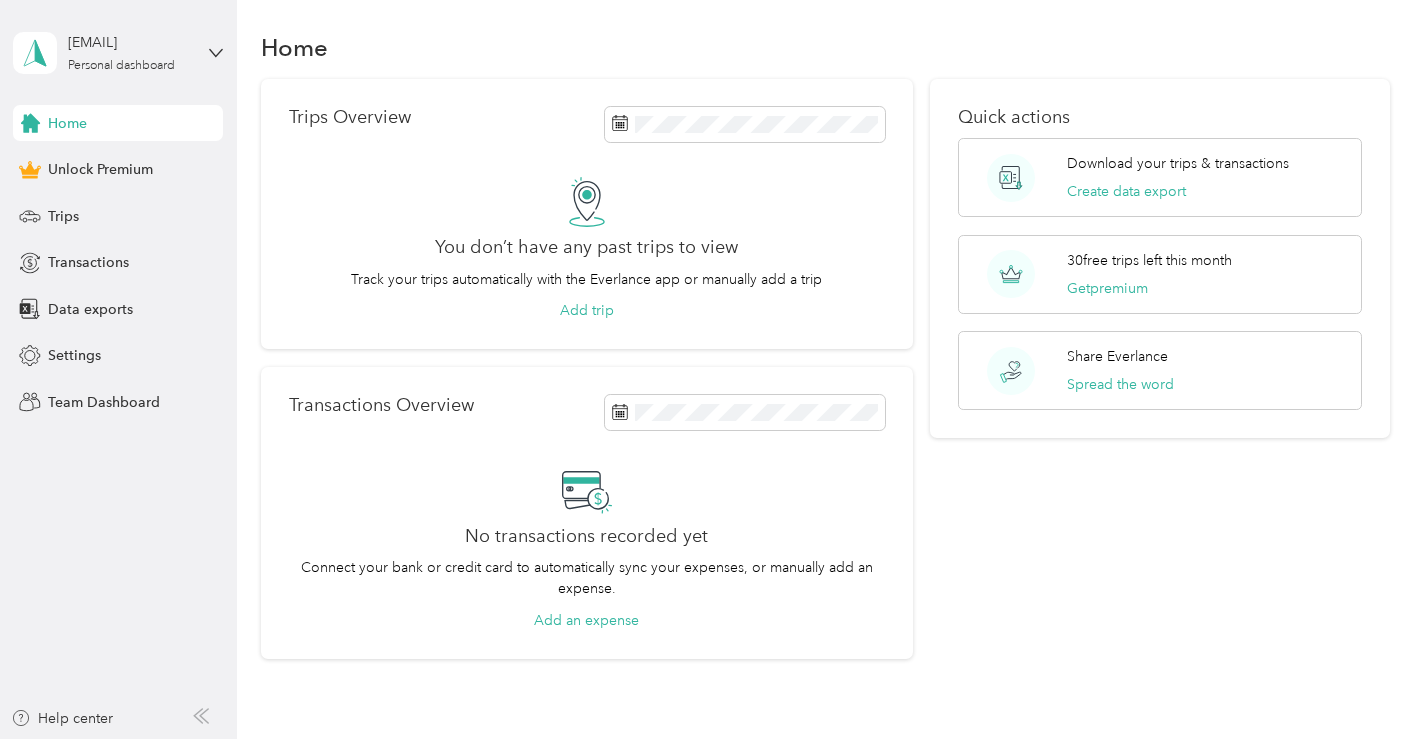 scroll, scrollTop: 0, scrollLeft: 0, axis: both 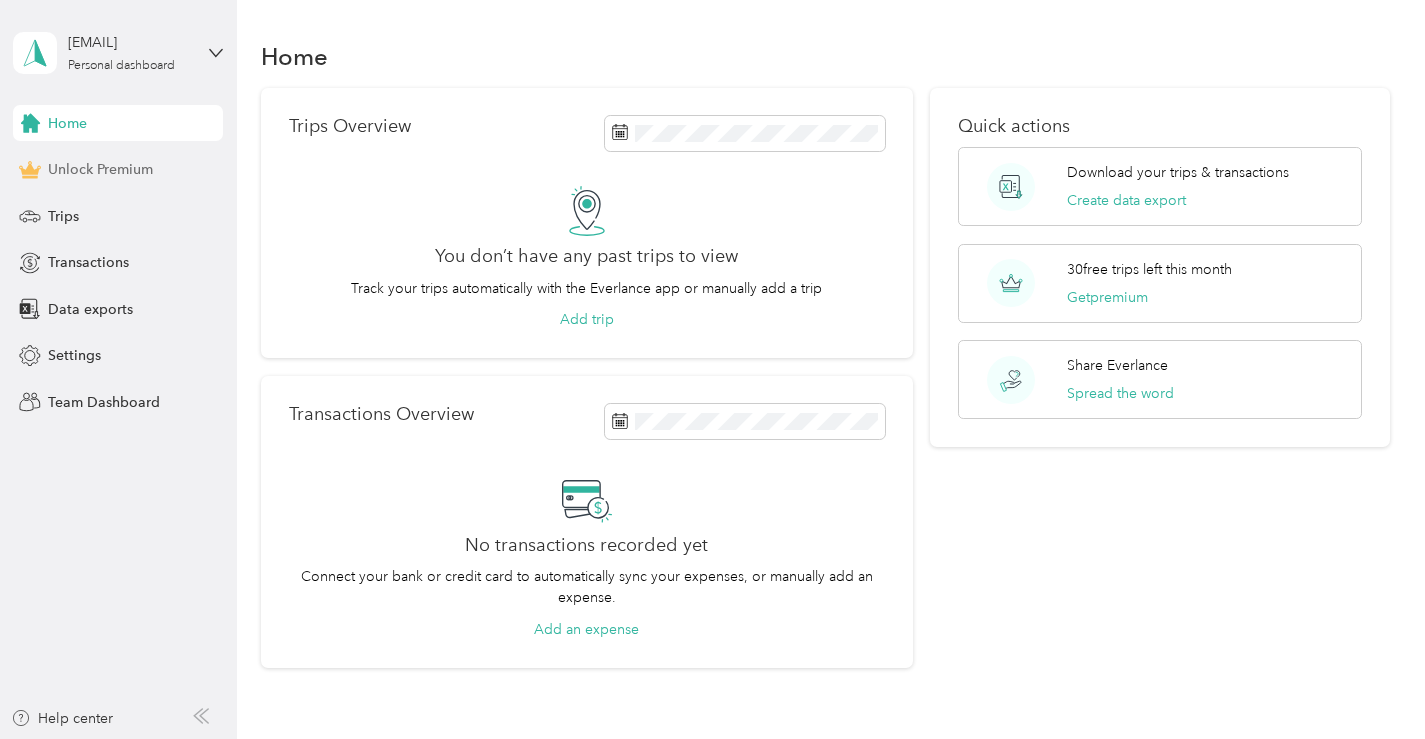 click on "Unlock Premium" at bounding box center (100, 169) 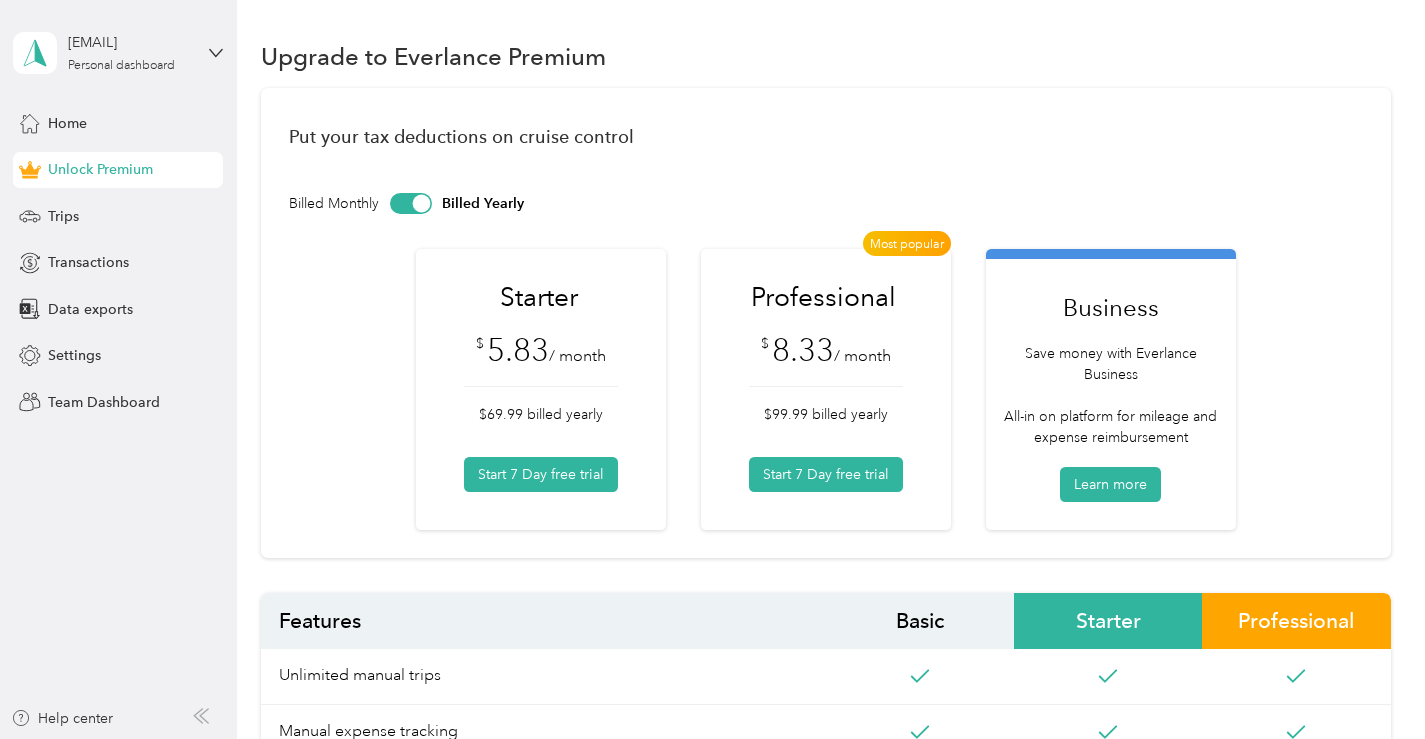 click at bounding box center (411, 203) 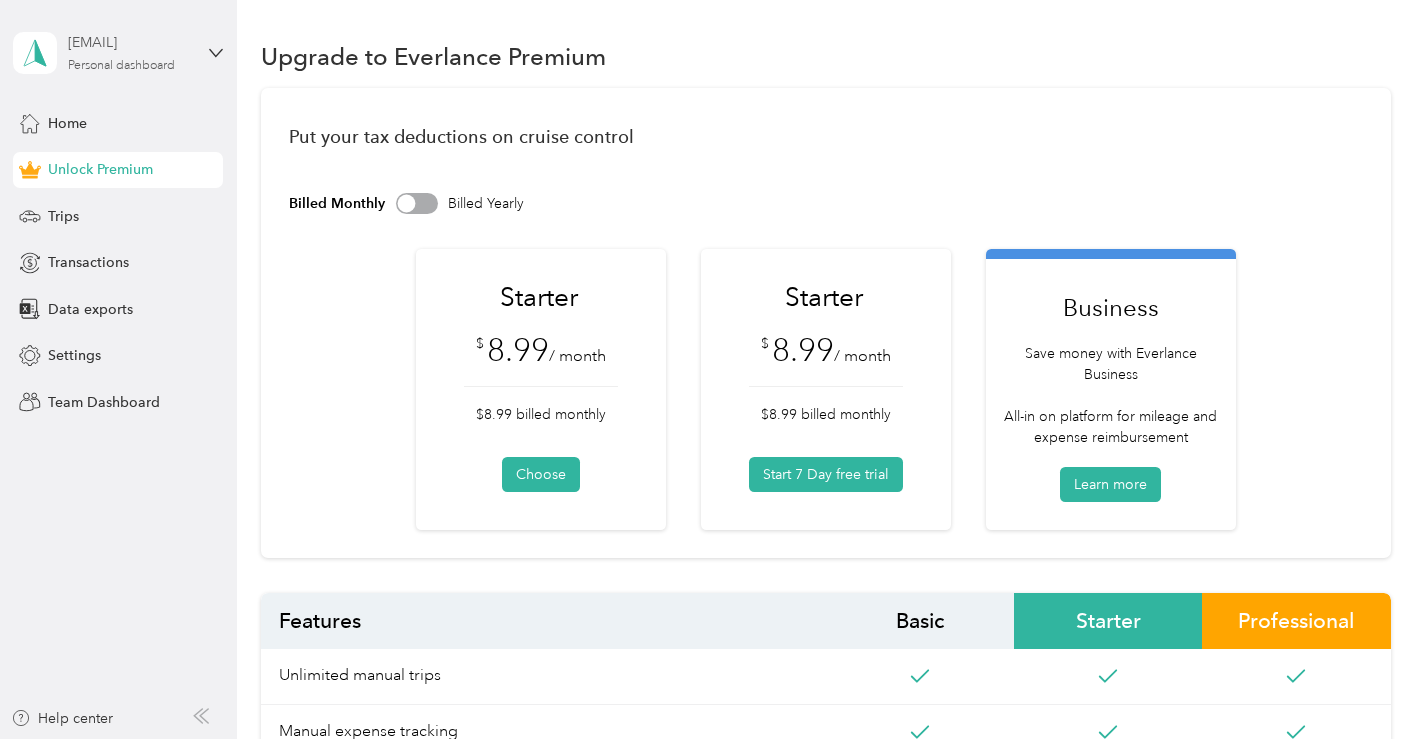 click on "threearrowscabinetry@gmail.com Personal dashboard" at bounding box center [130, 52] 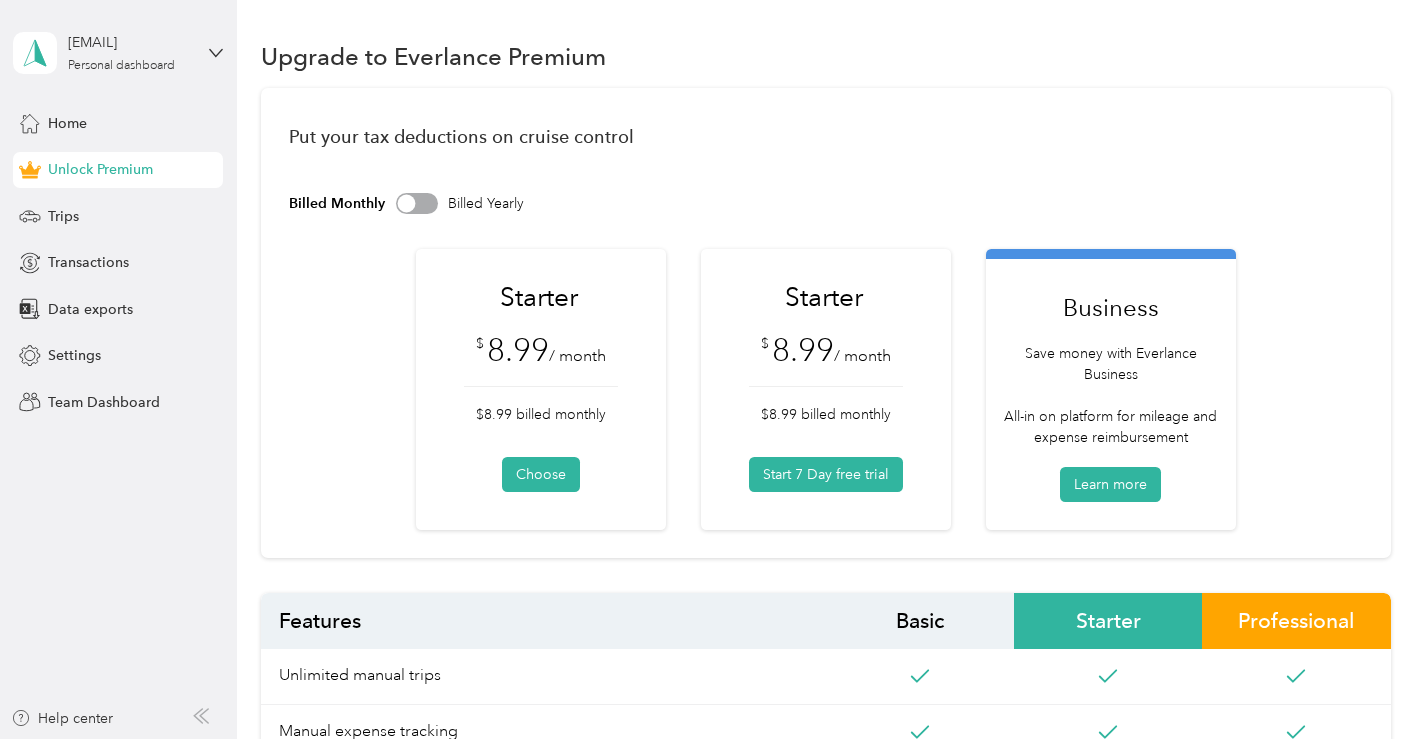 click on "You’re signed in as  threearrowscabinetry@gmail.com   Log out" at bounding box center [165, 136] 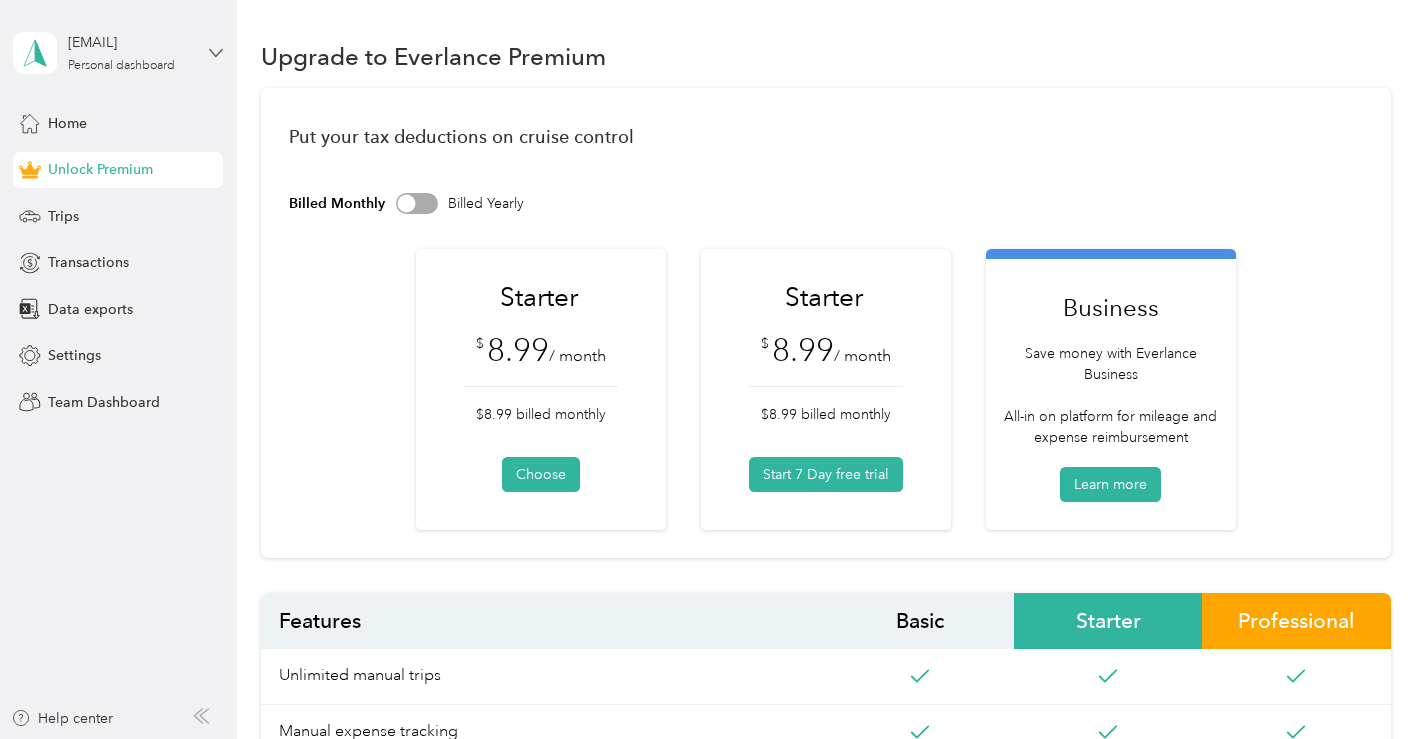 click 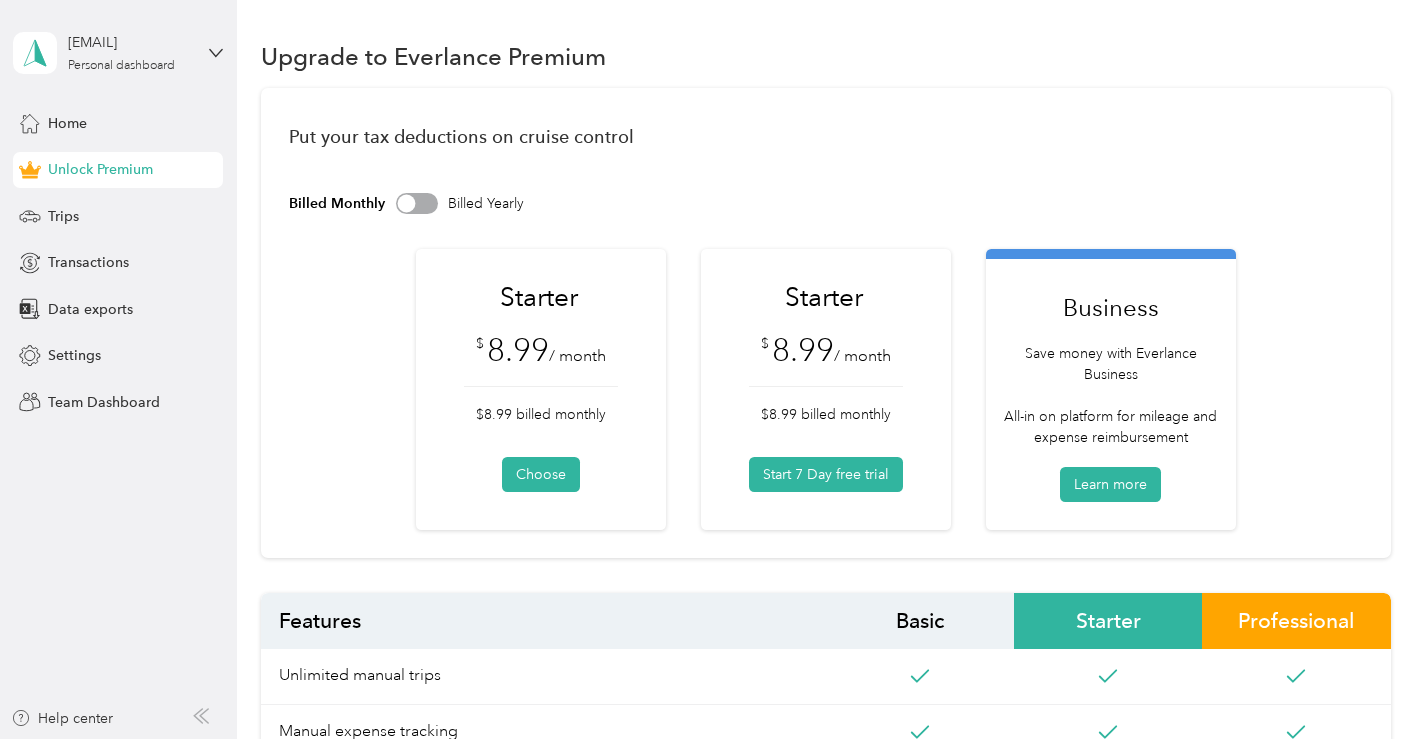 click on "Log out" at bounding box center [165, 164] 